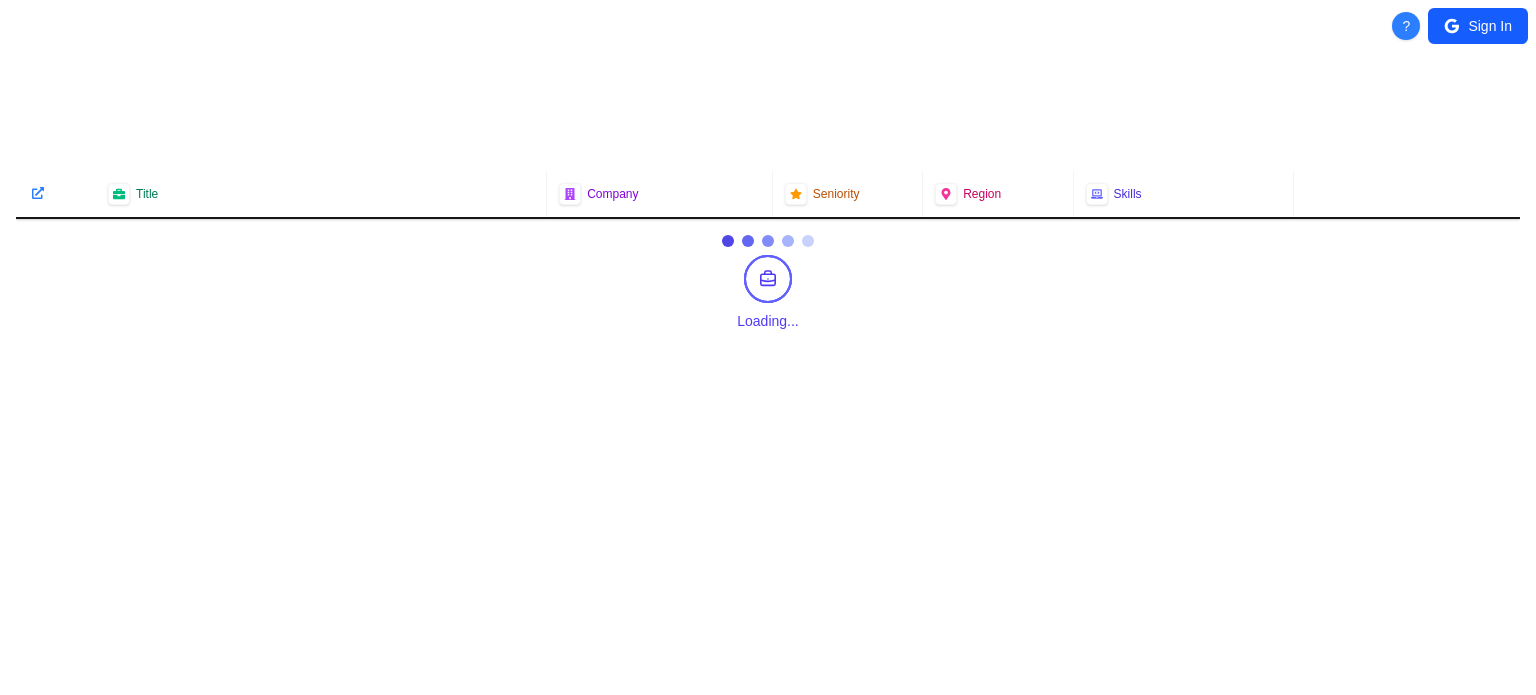 scroll, scrollTop: 0, scrollLeft: 0, axis: both 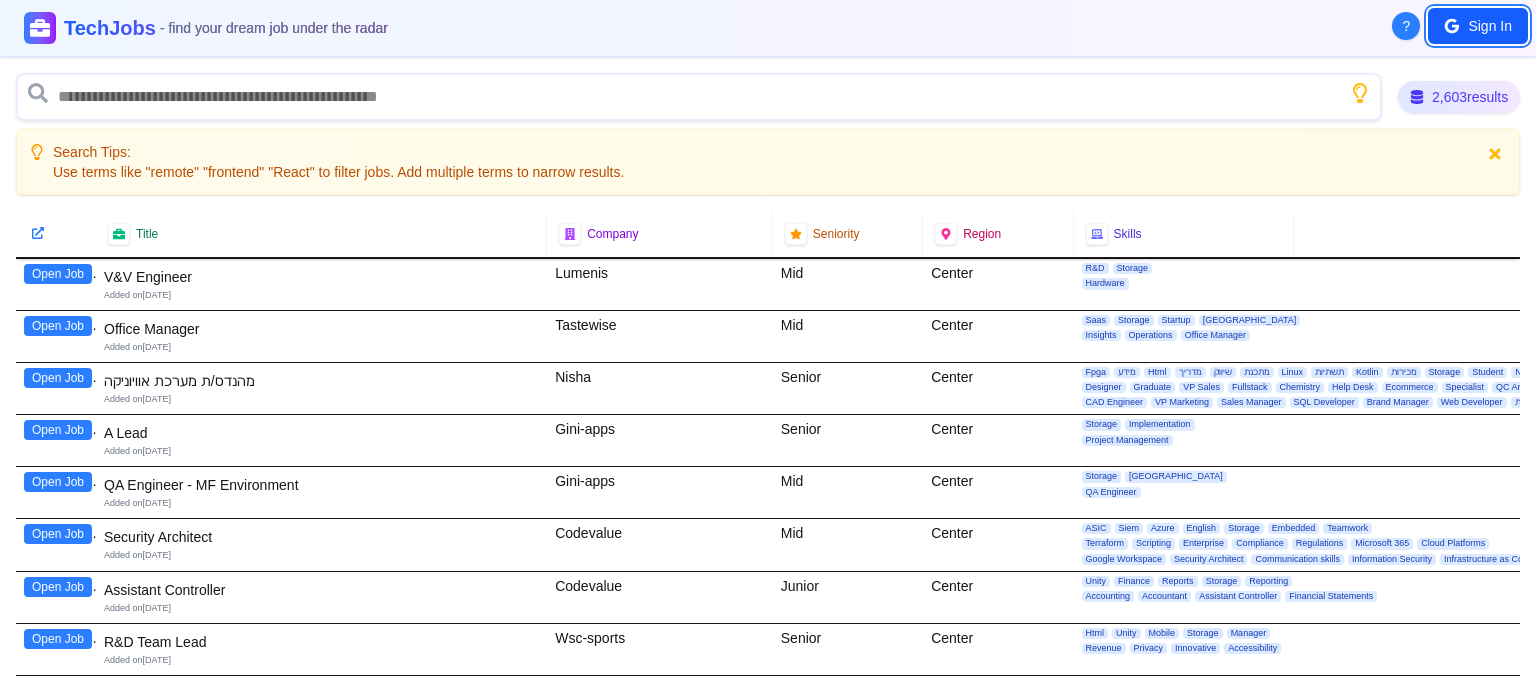 click on "Sign In" at bounding box center [1478, 26] 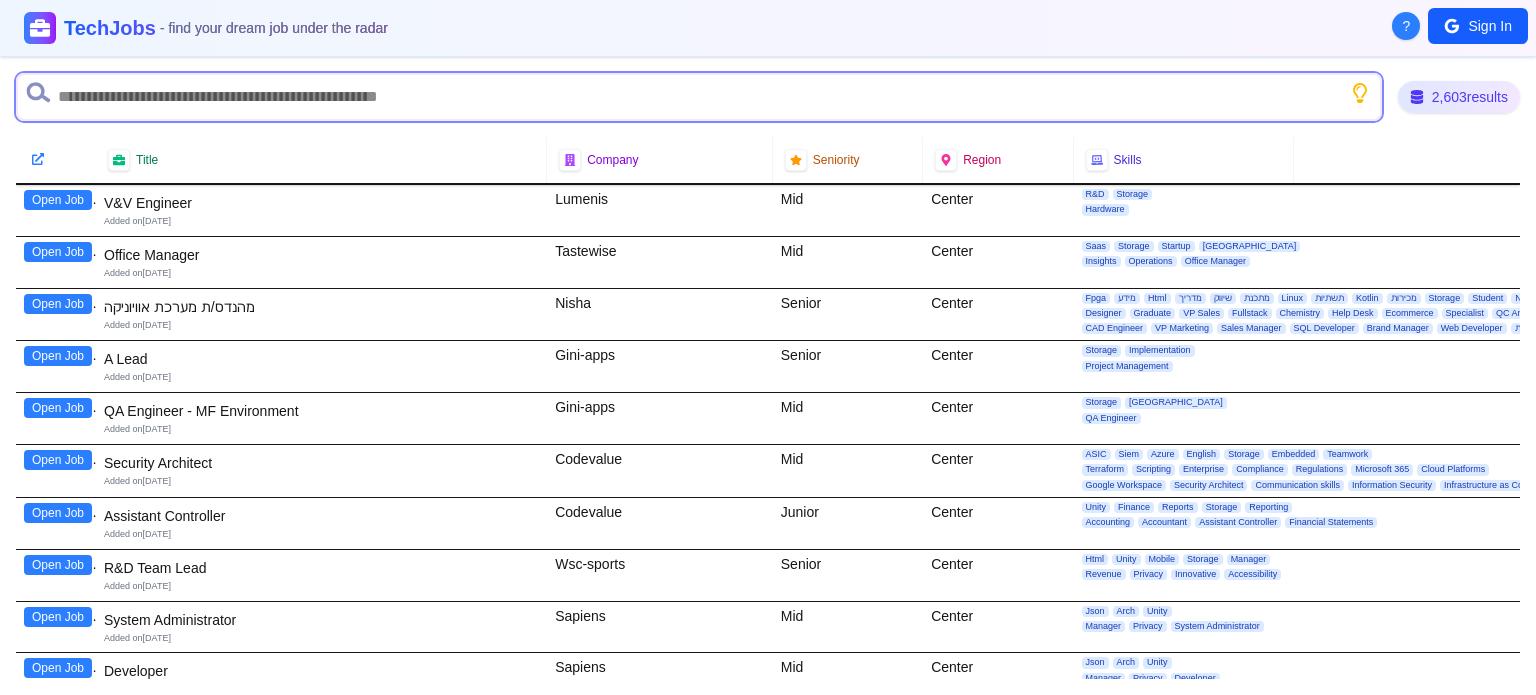 click at bounding box center (699, 97) 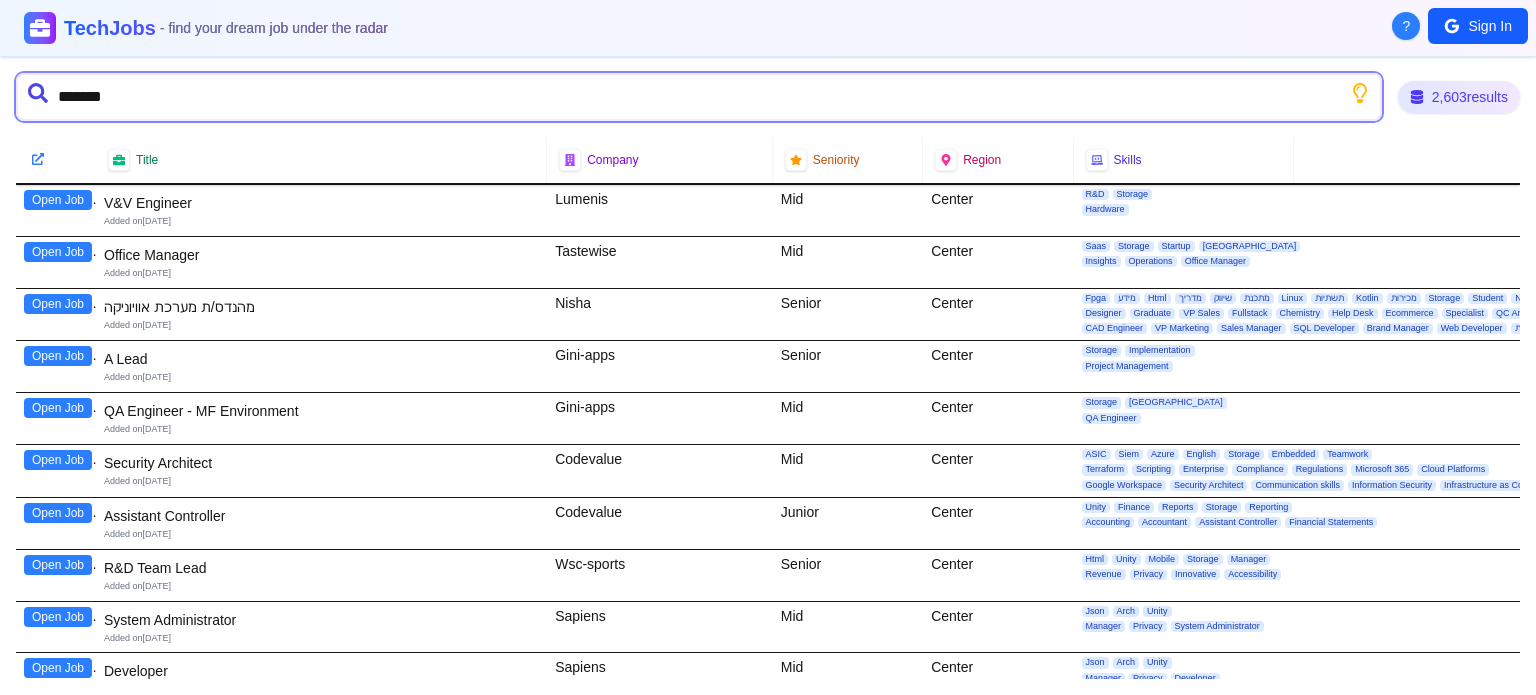 type on "********" 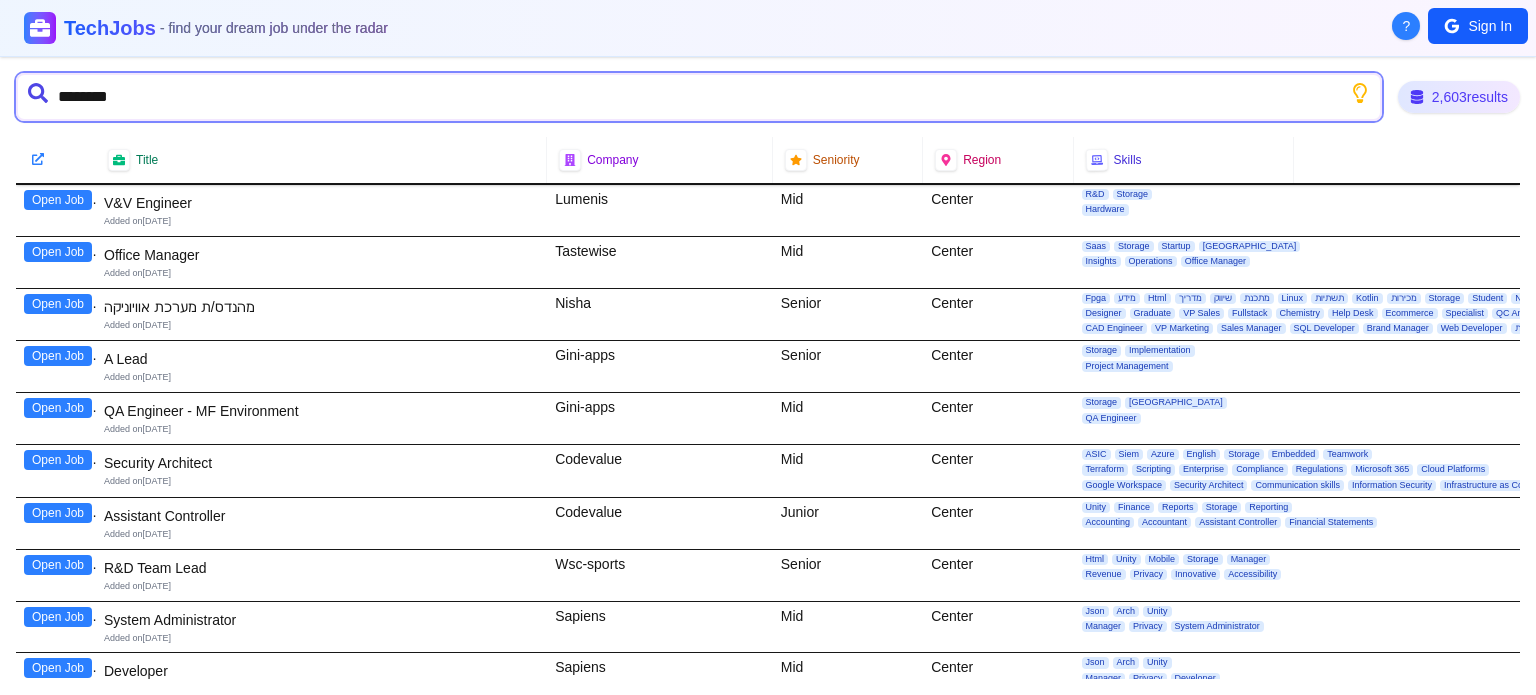 type 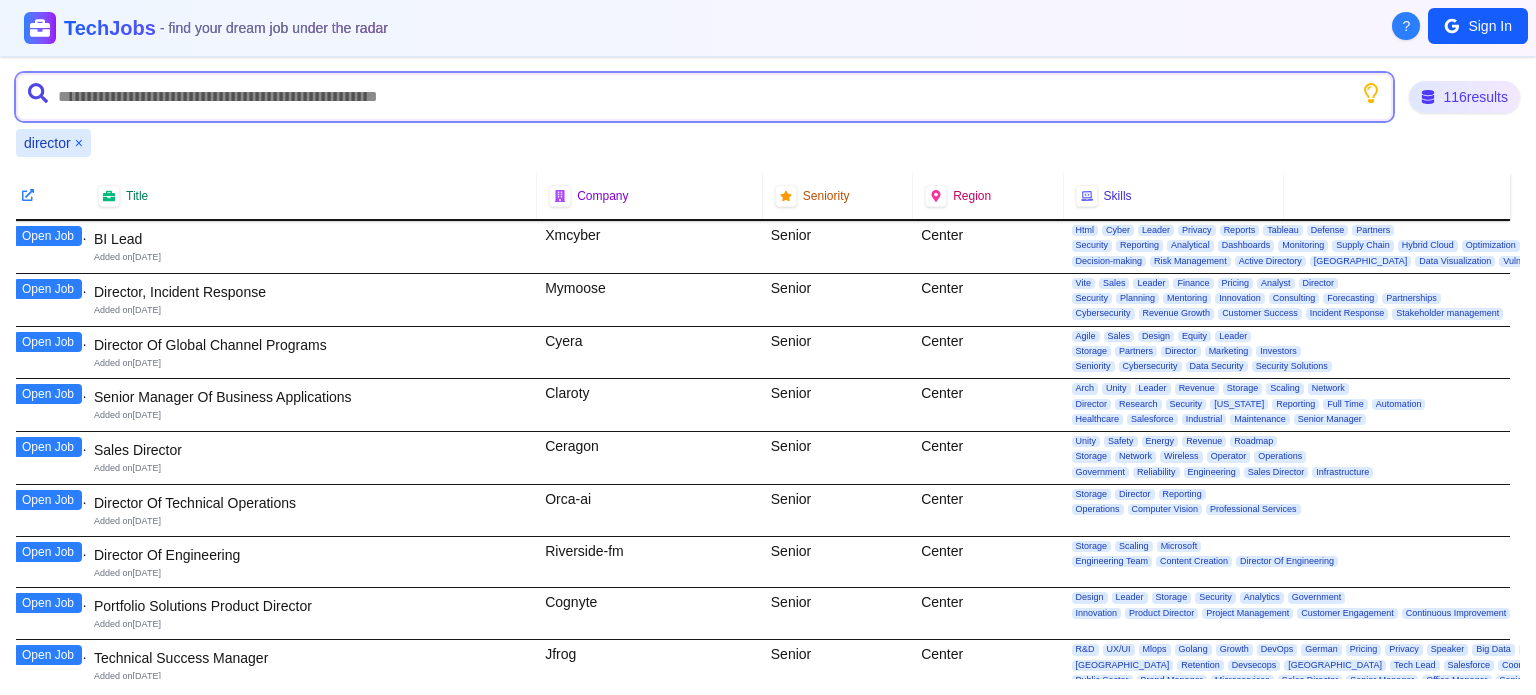 scroll, scrollTop: 0, scrollLeft: 0, axis: both 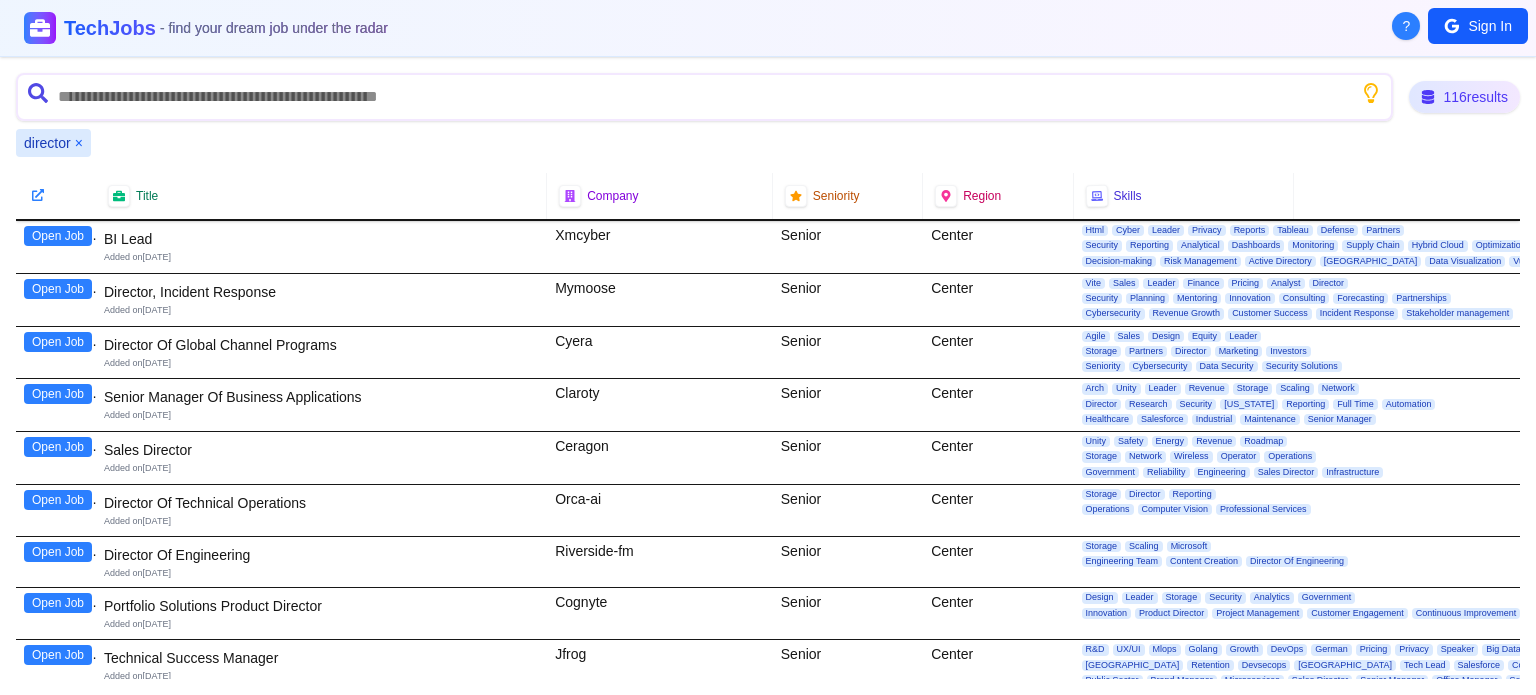 click on "Open Job" at bounding box center (58, 289) 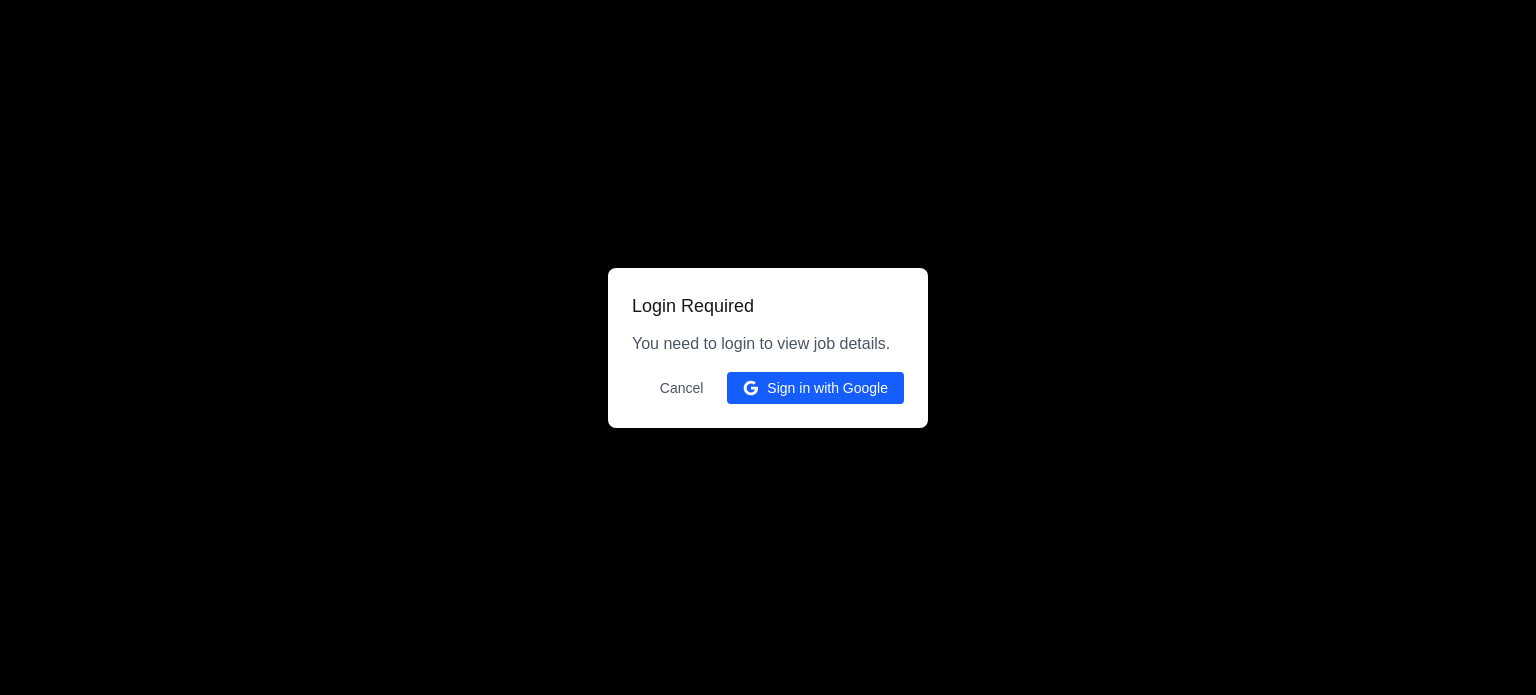 click on "Sign in with Google" at bounding box center [815, 388] 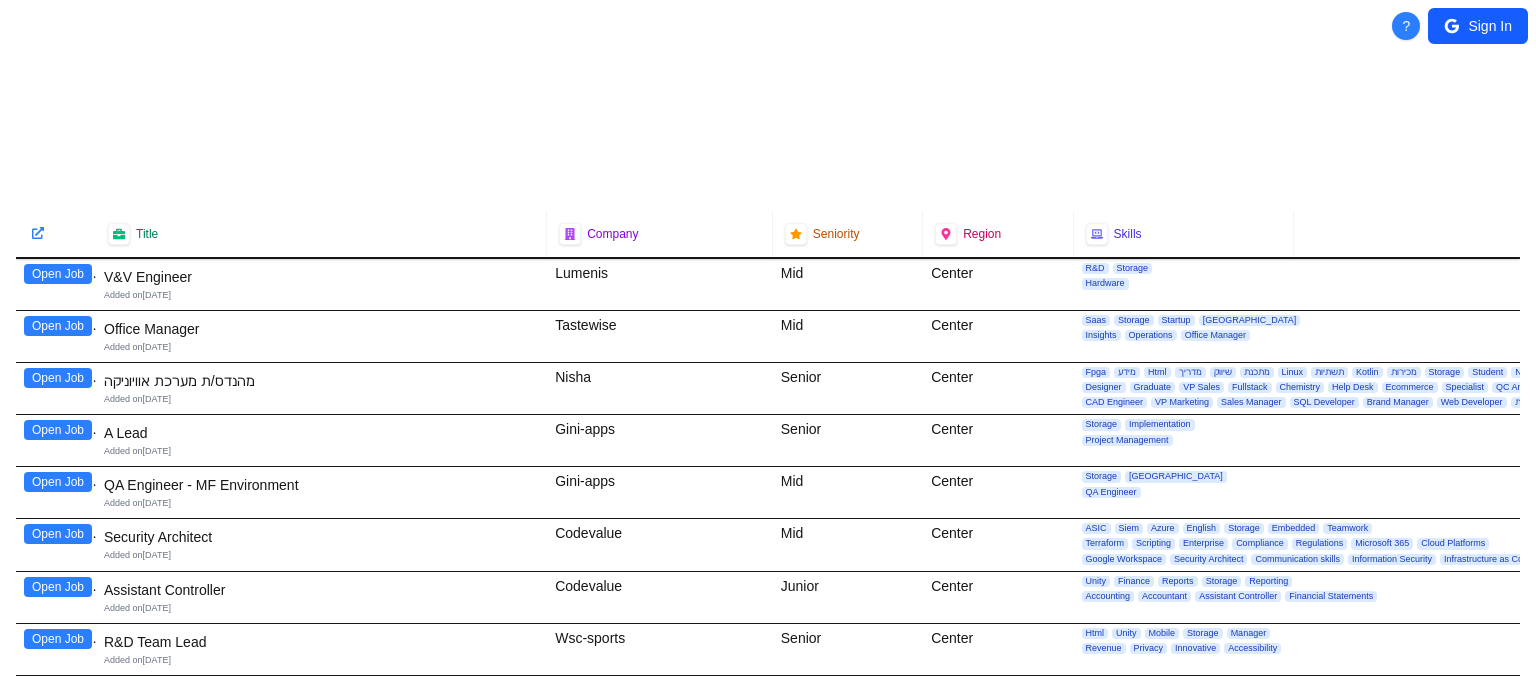 scroll, scrollTop: 0, scrollLeft: 0, axis: both 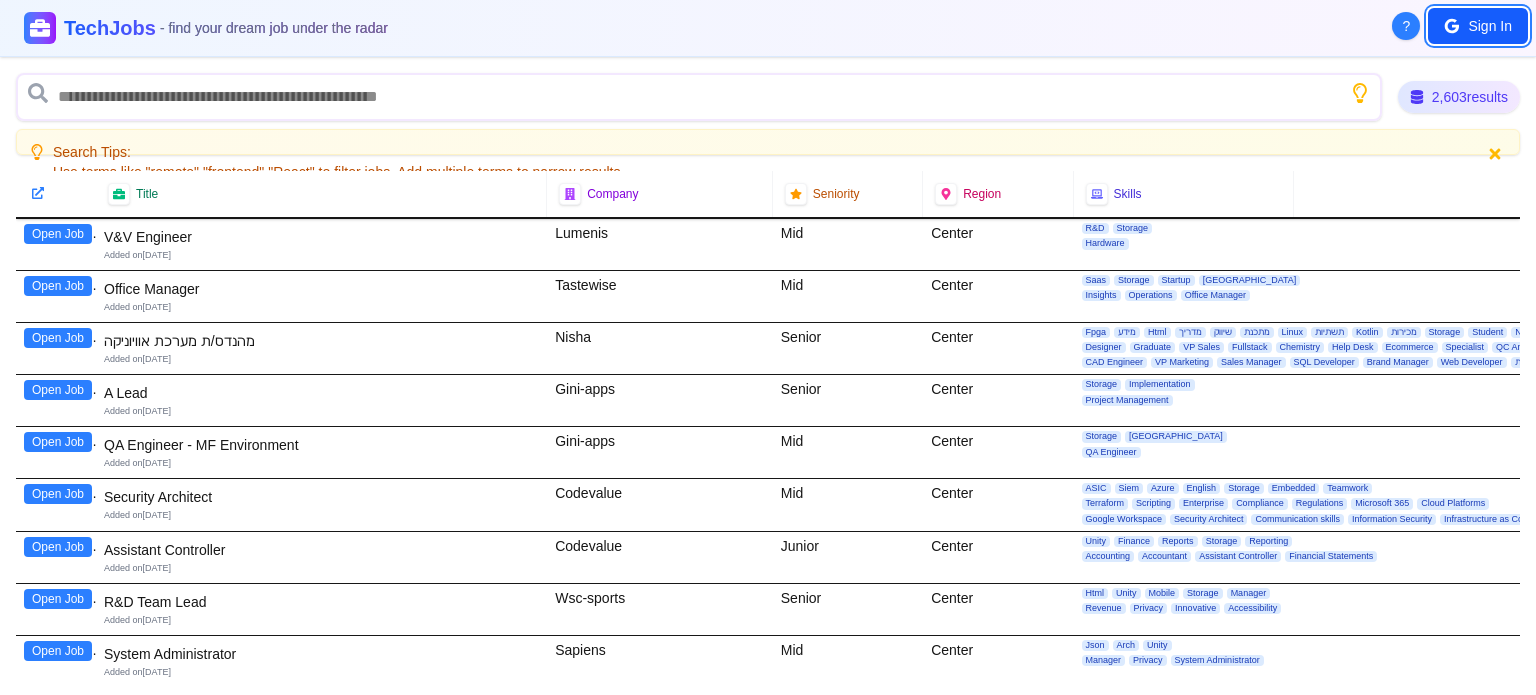click on "Sign In" at bounding box center [1478, 26] 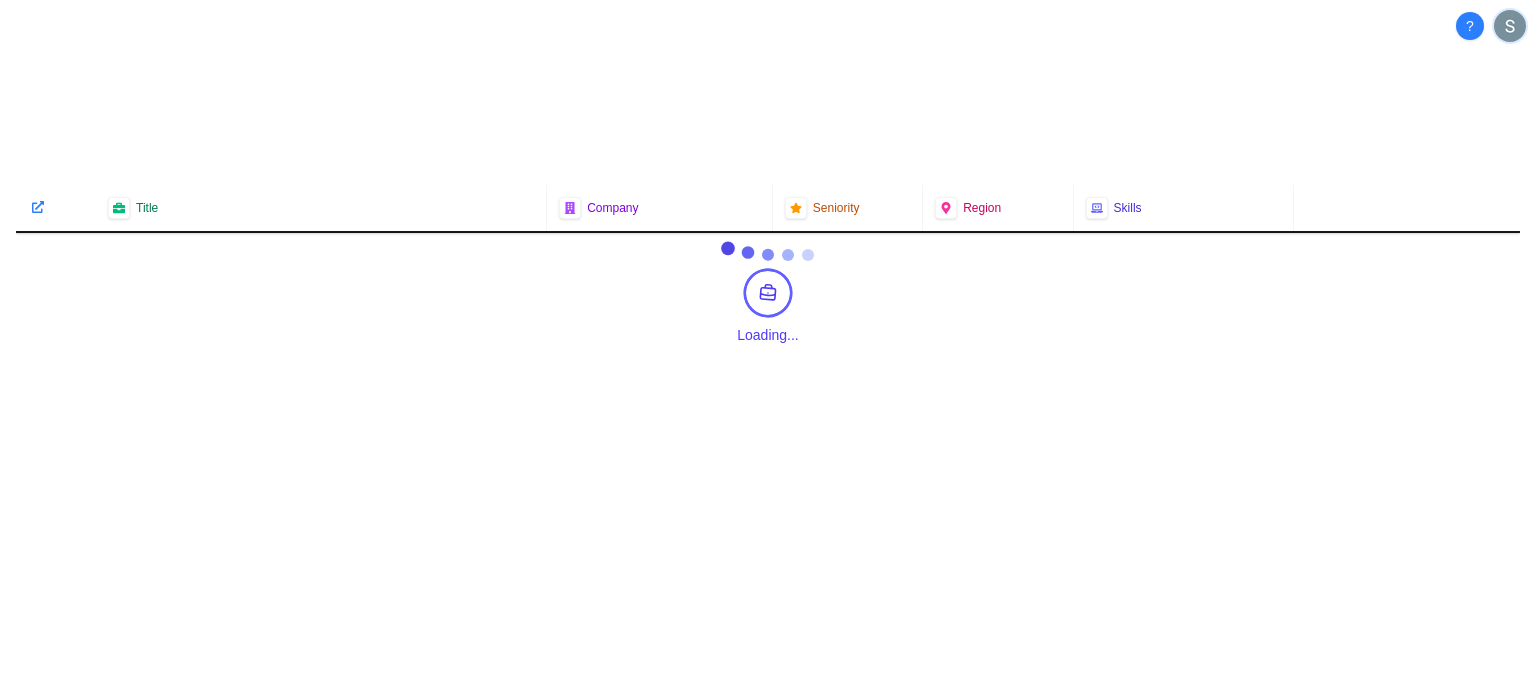 scroll, scrollTop: 0, scrollLeft: 0, axis: both 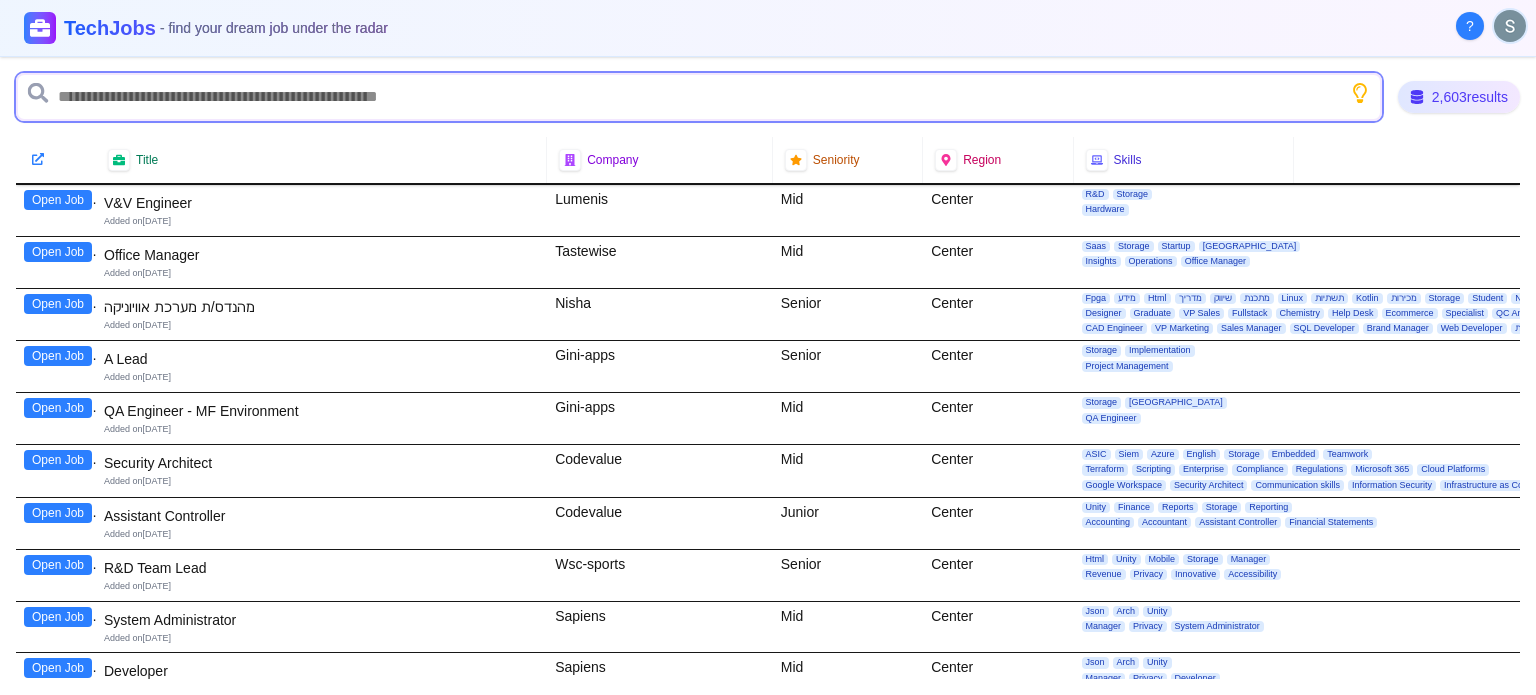 click at bounding box center (699, 97) 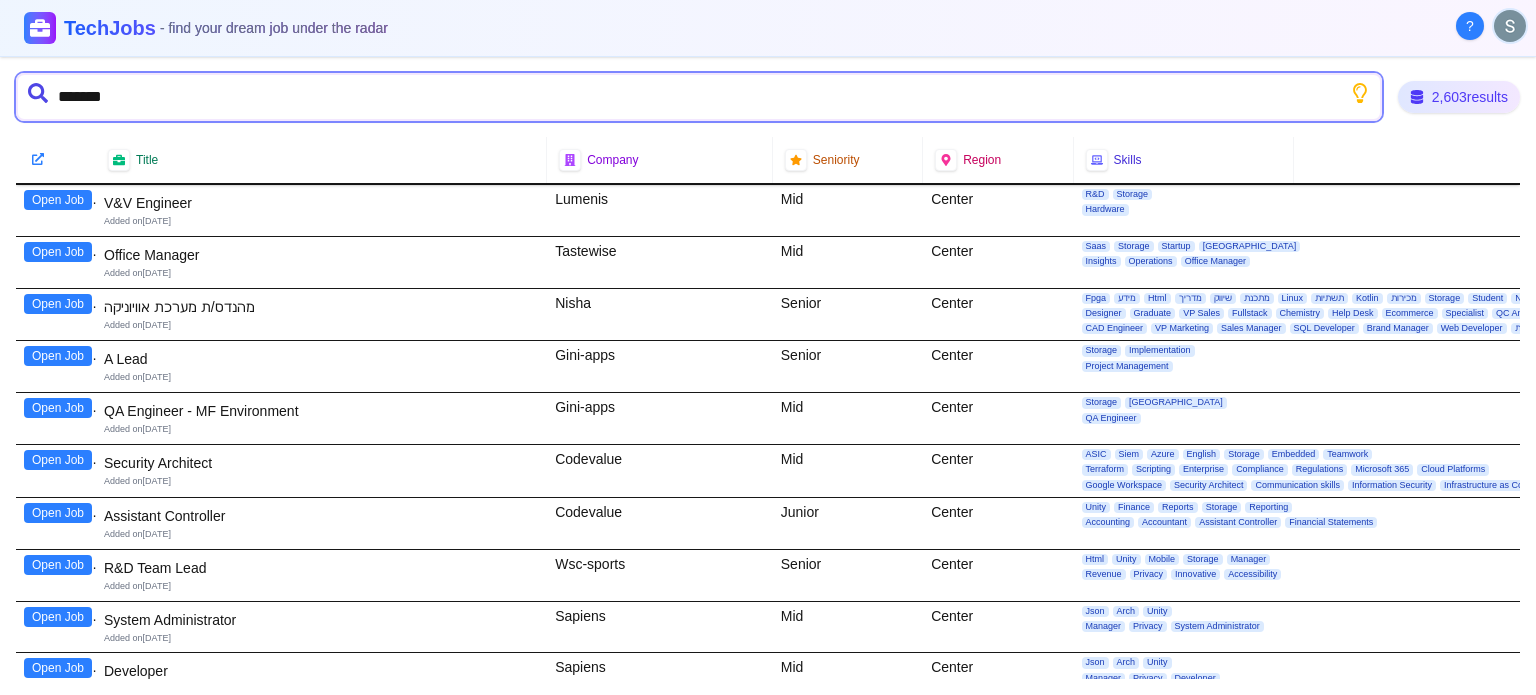 type on "********" 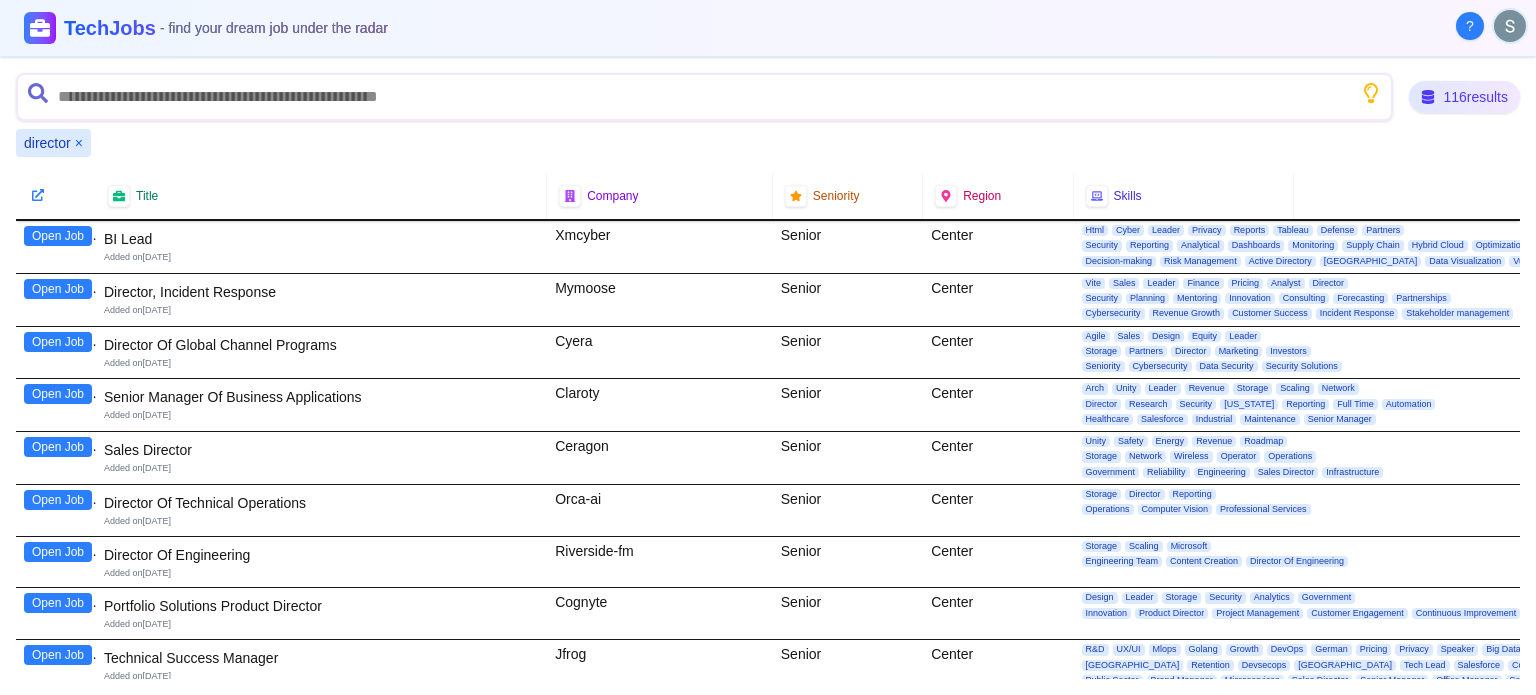 click on "Open Job" at bounding box center [58, 289] 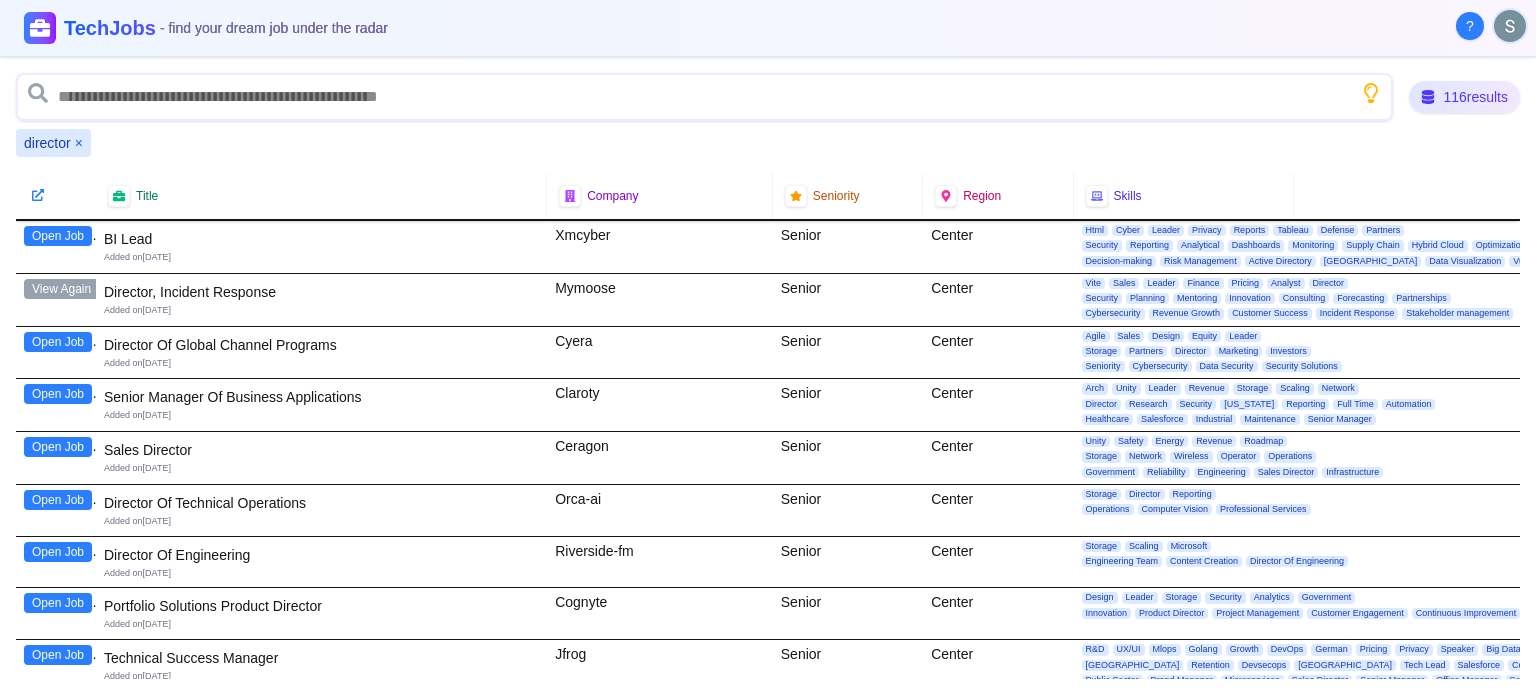 click on "View Again" at bounding box center [61, 289] 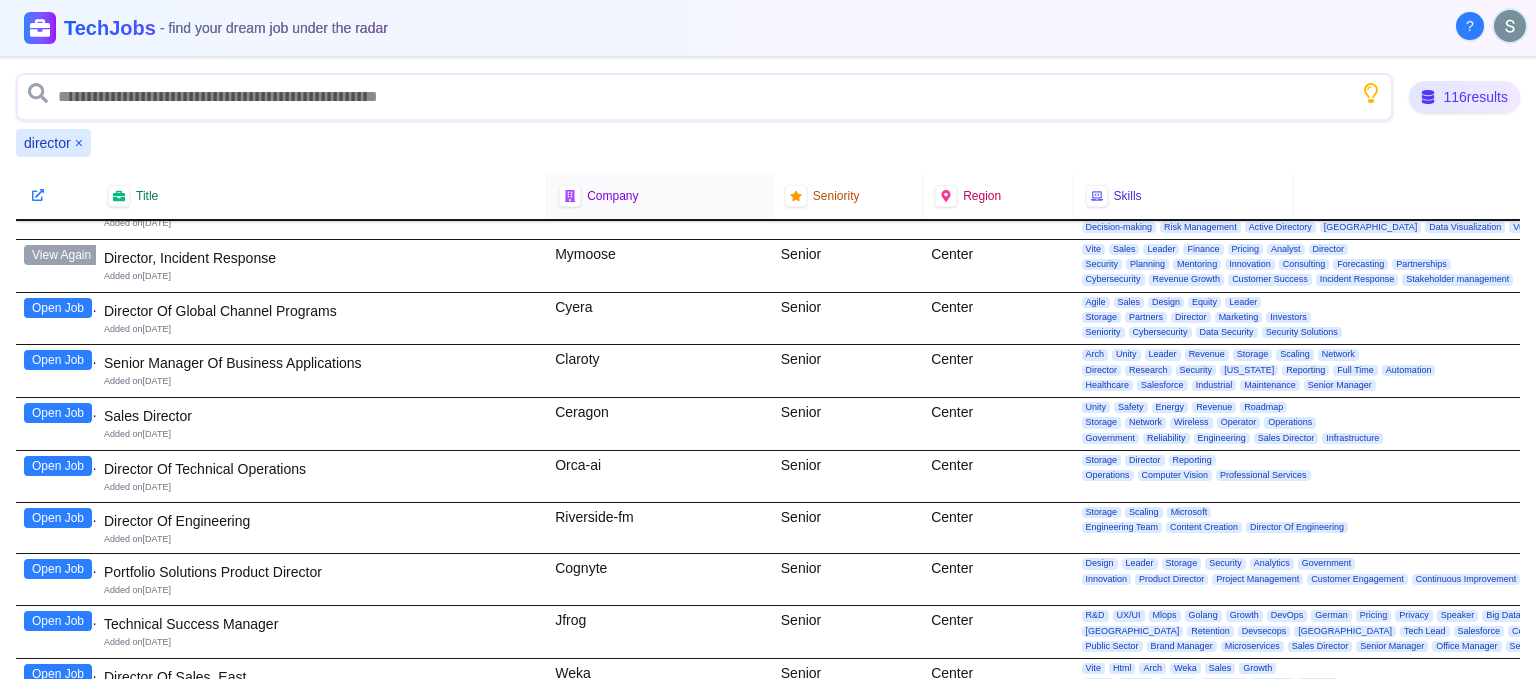 scroll, scrollTop: 35, scrollLeft: 0, axis: vertical 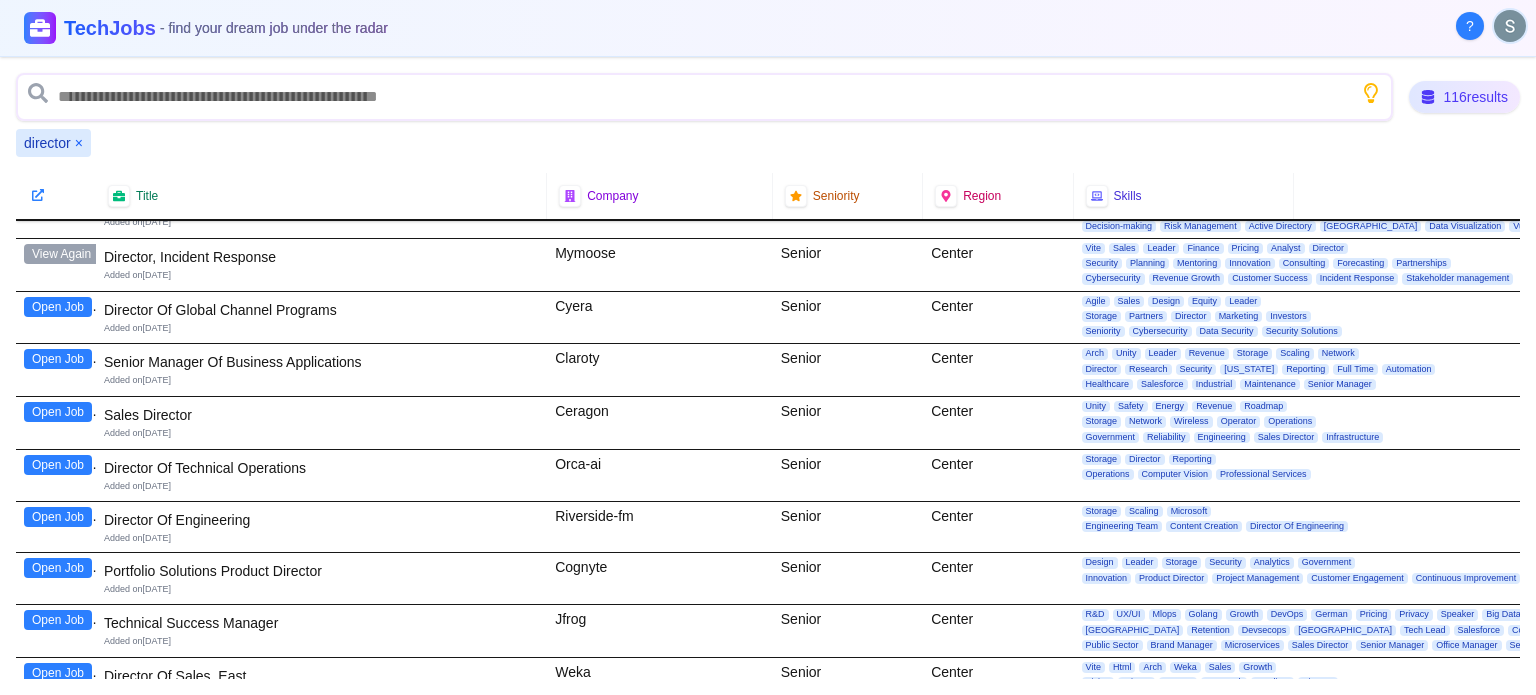click on "Open Job" at bounding box center [58, 307] 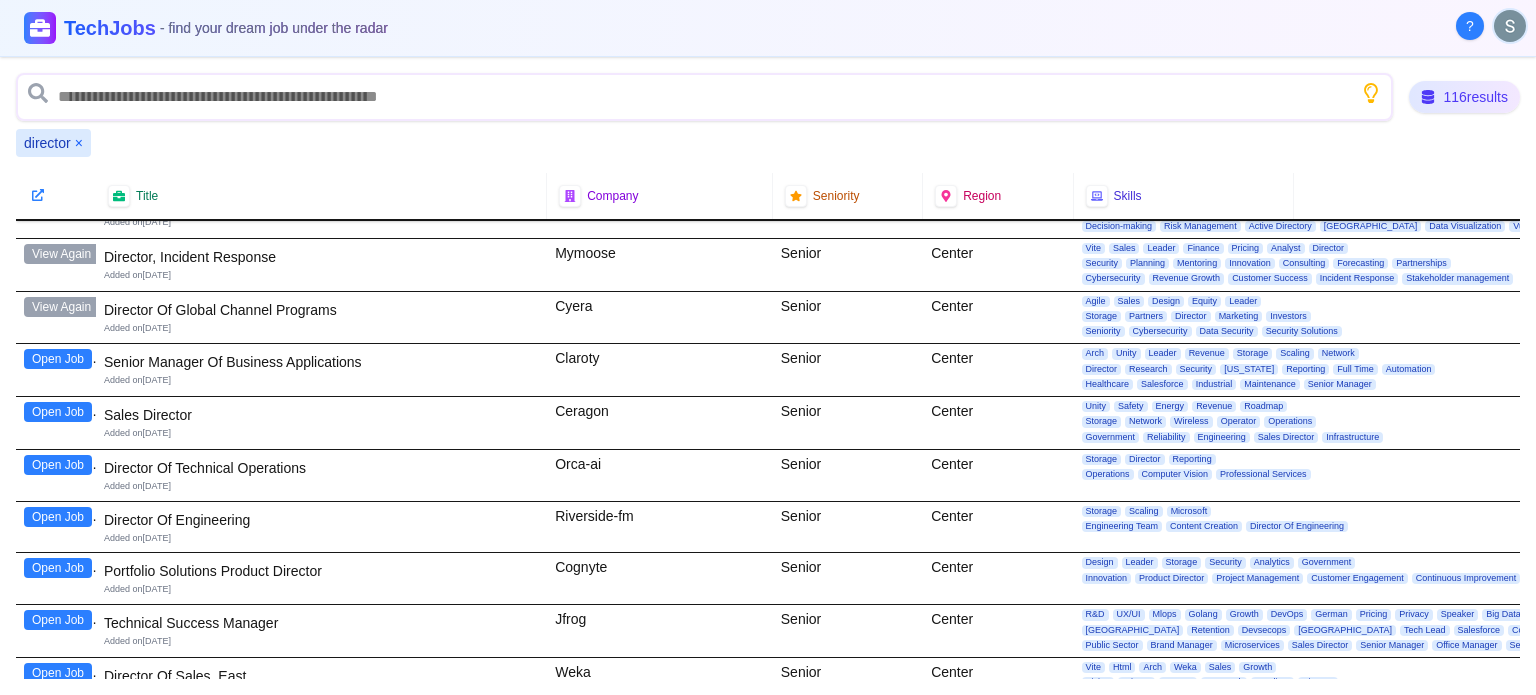 scroll, scrollTop: 0, scrollLeft: 0, axis: both 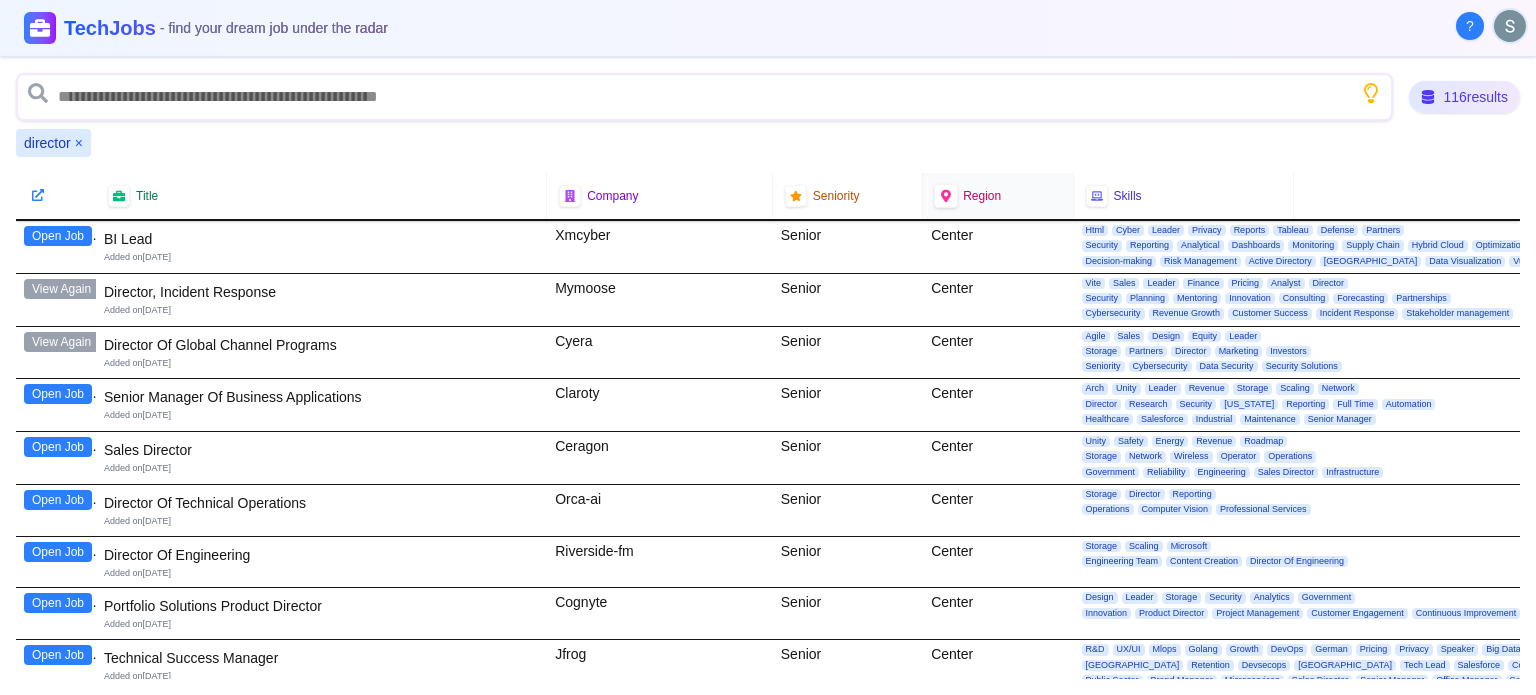 click at bounding box center [946, 196] 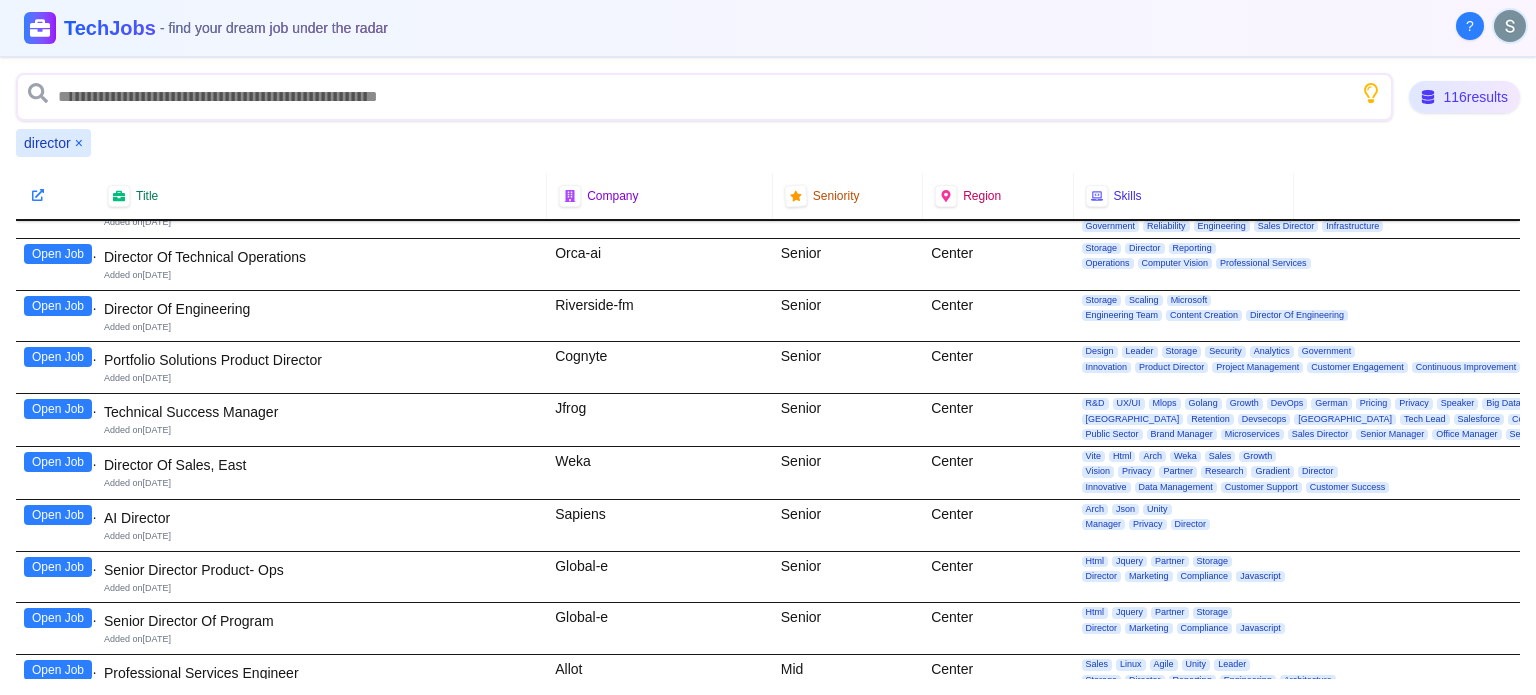scroll, scrollTop: 0, scrollLeft: 0, axis: both 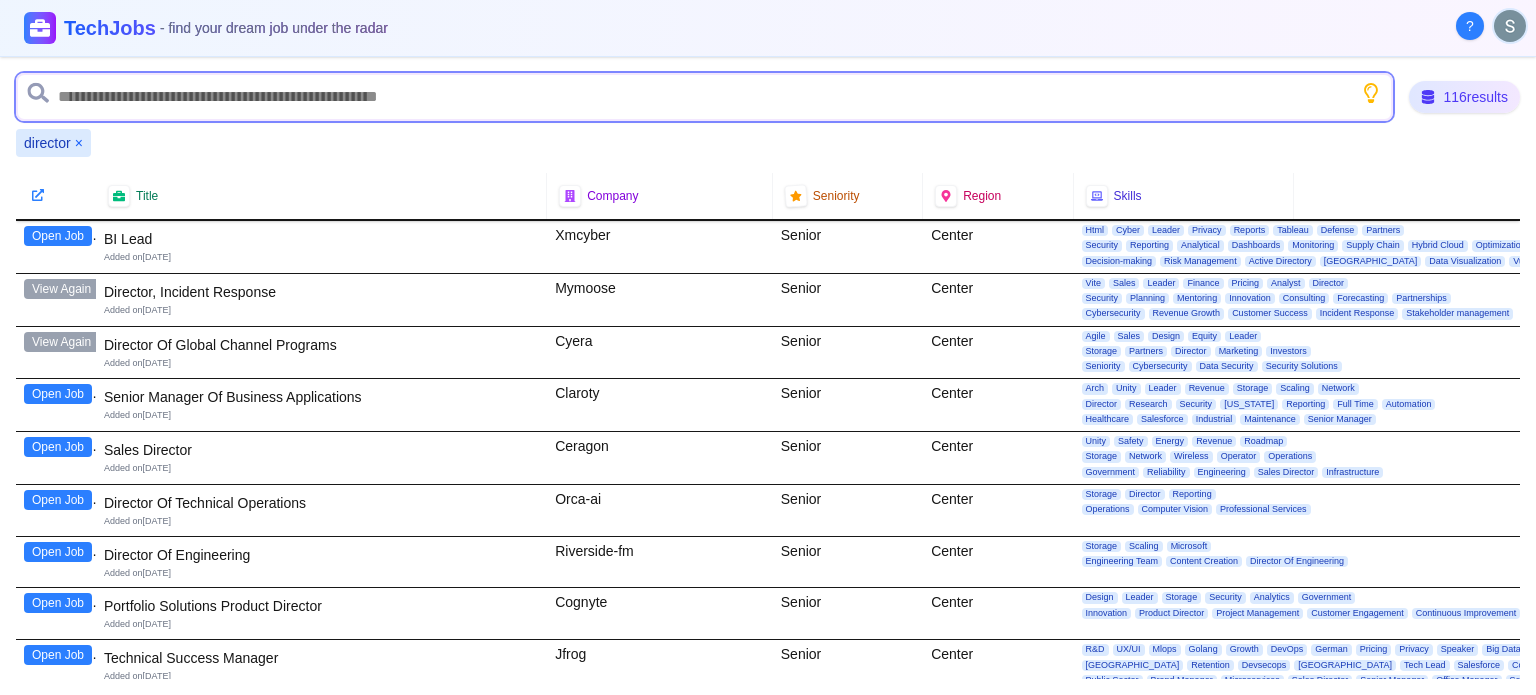 click at bounding box center [704, 97] 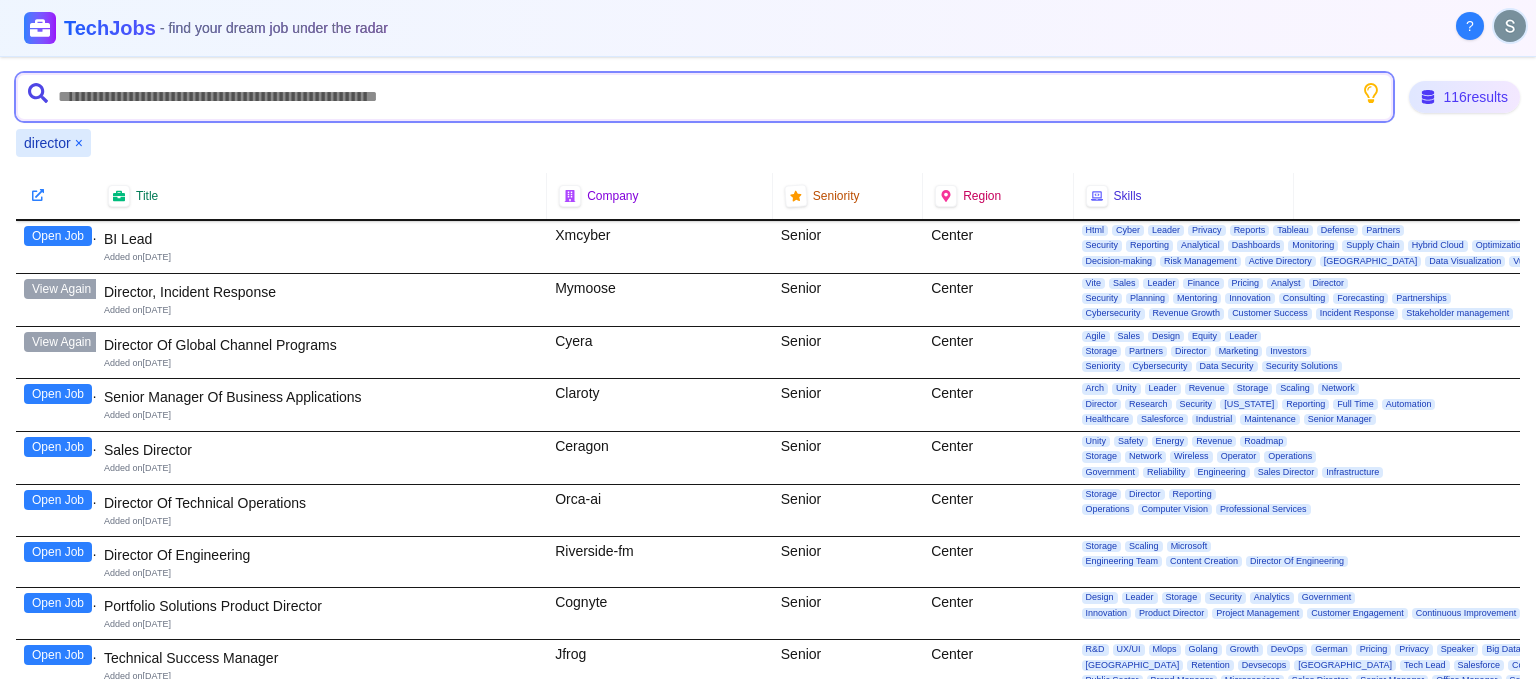 click at bounding box center (704, 97) 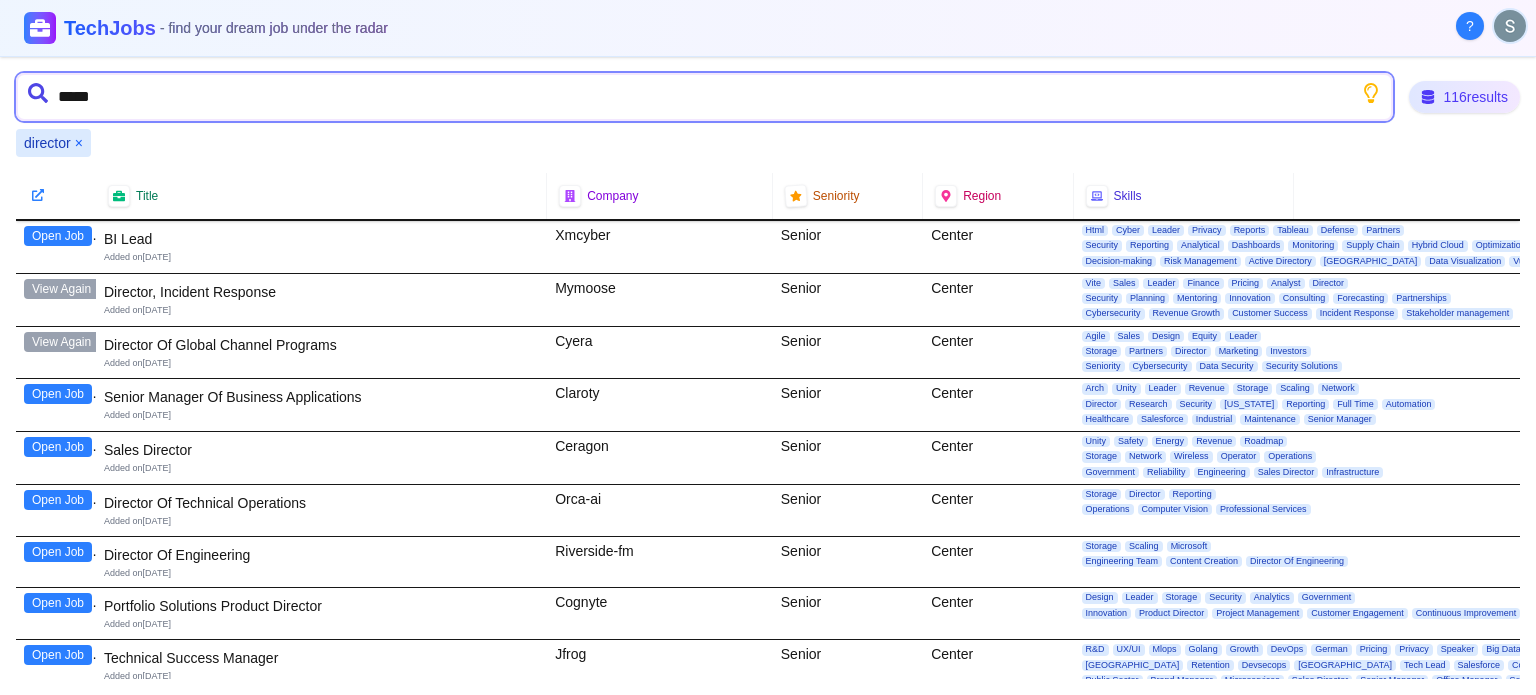 type on "******" 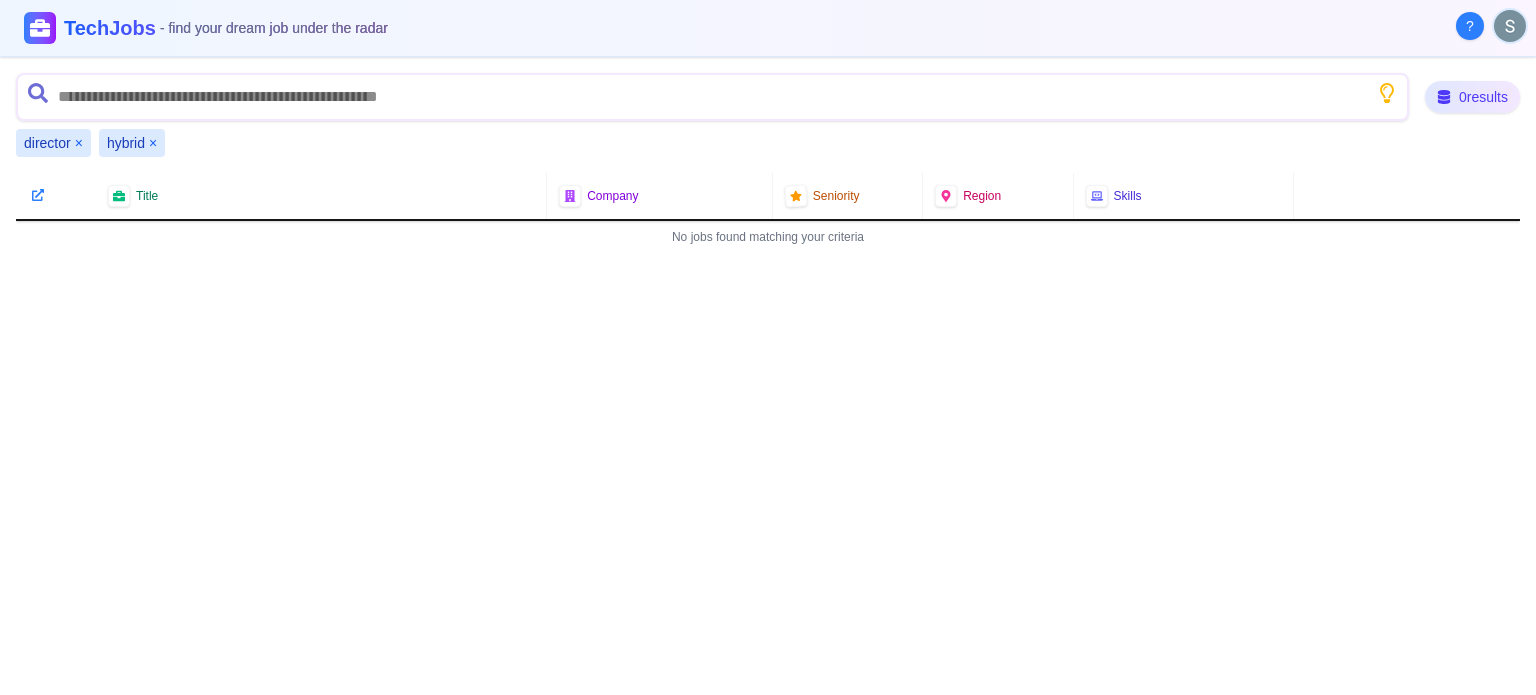 click on "×" at bounding box center (153, 143) 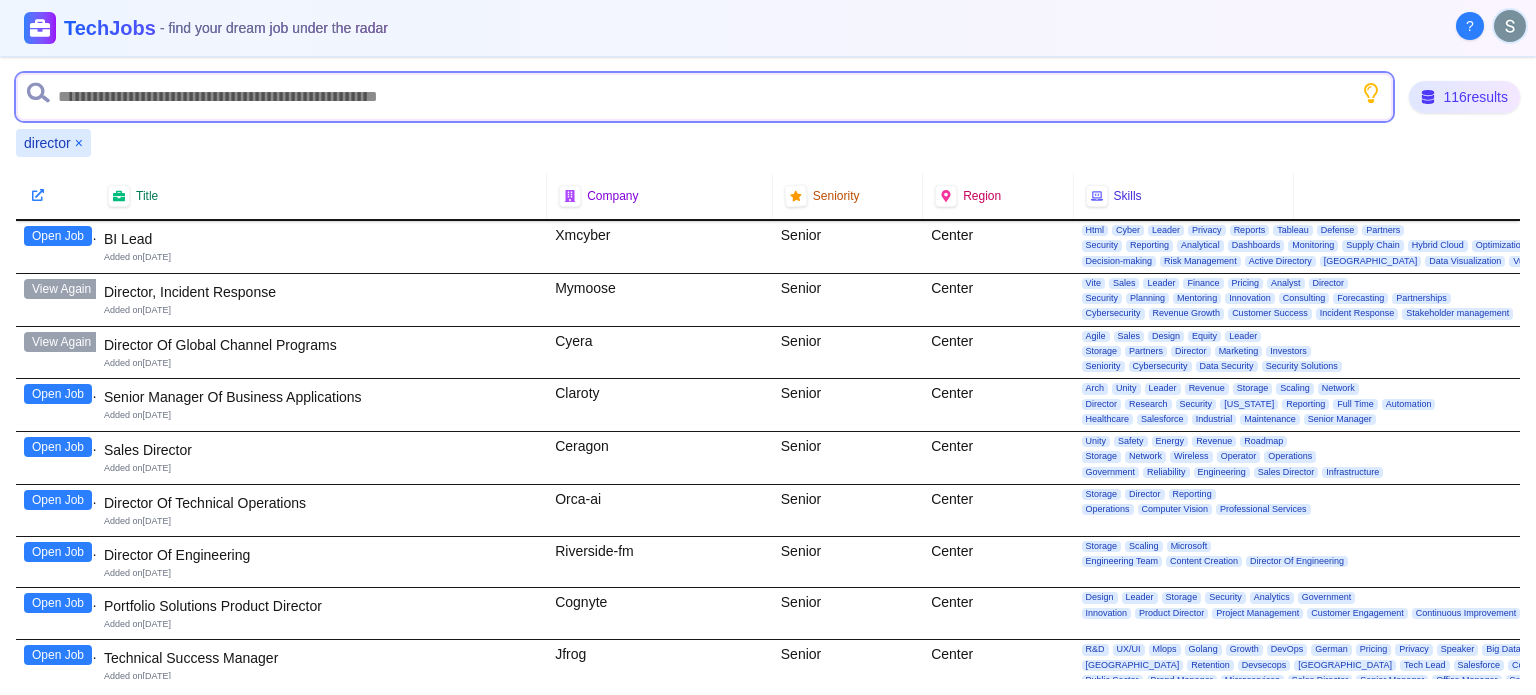 click at bounding box center (704, 97) 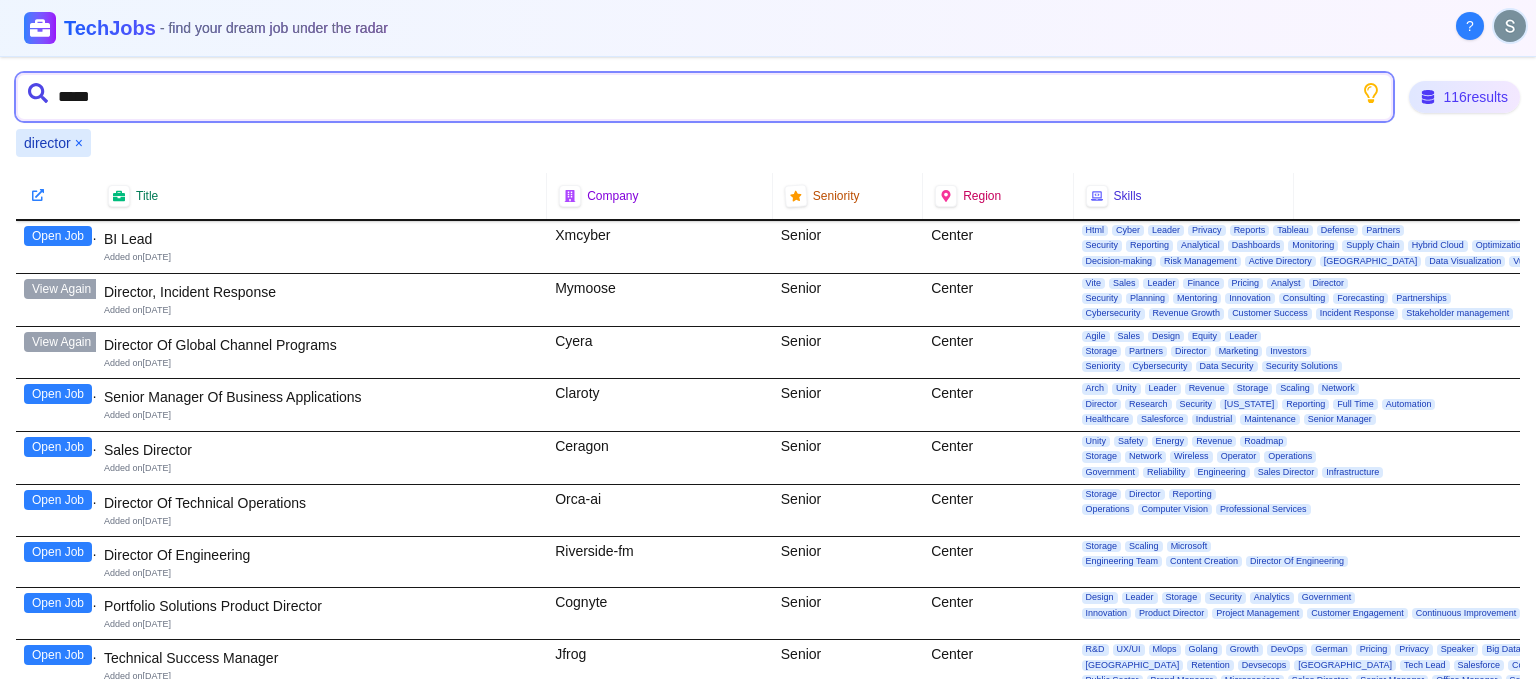 type on "******" 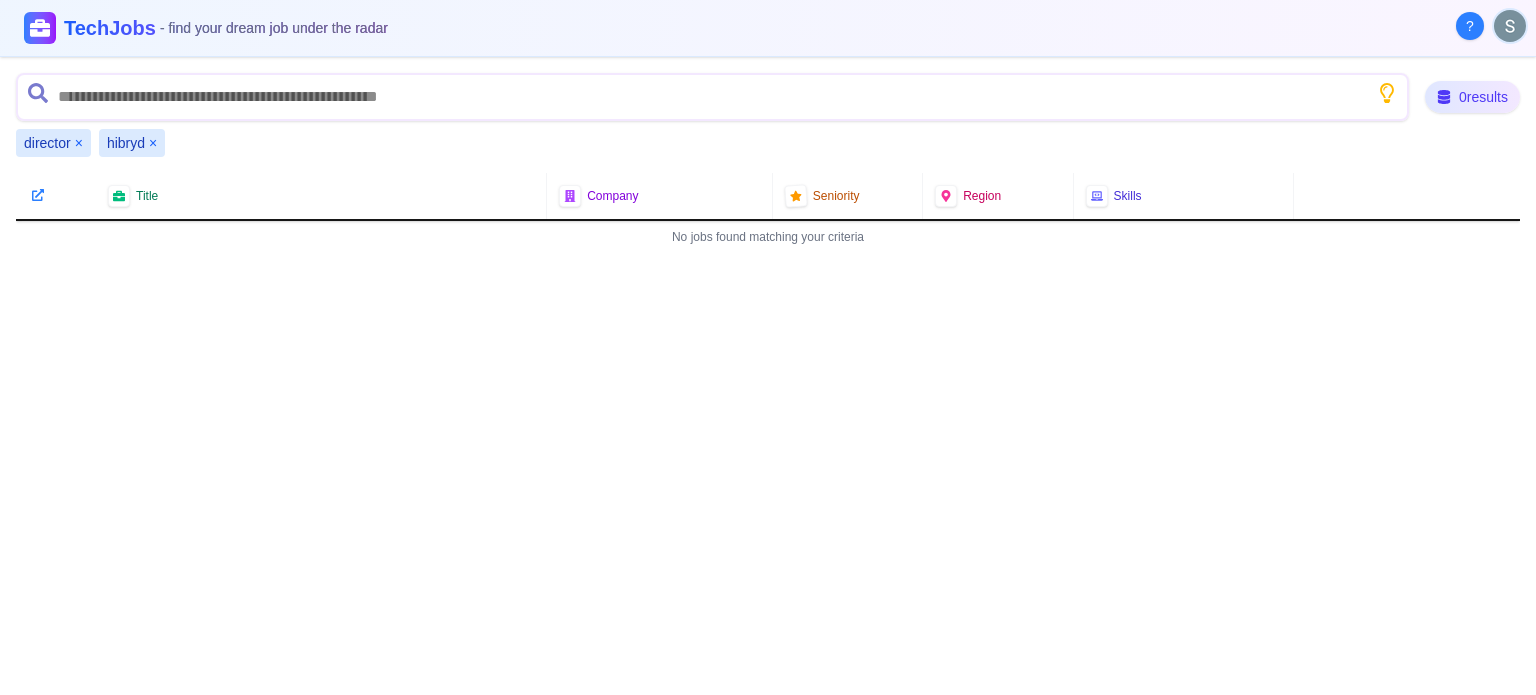 click on "×" at bounding box center (153, 143) 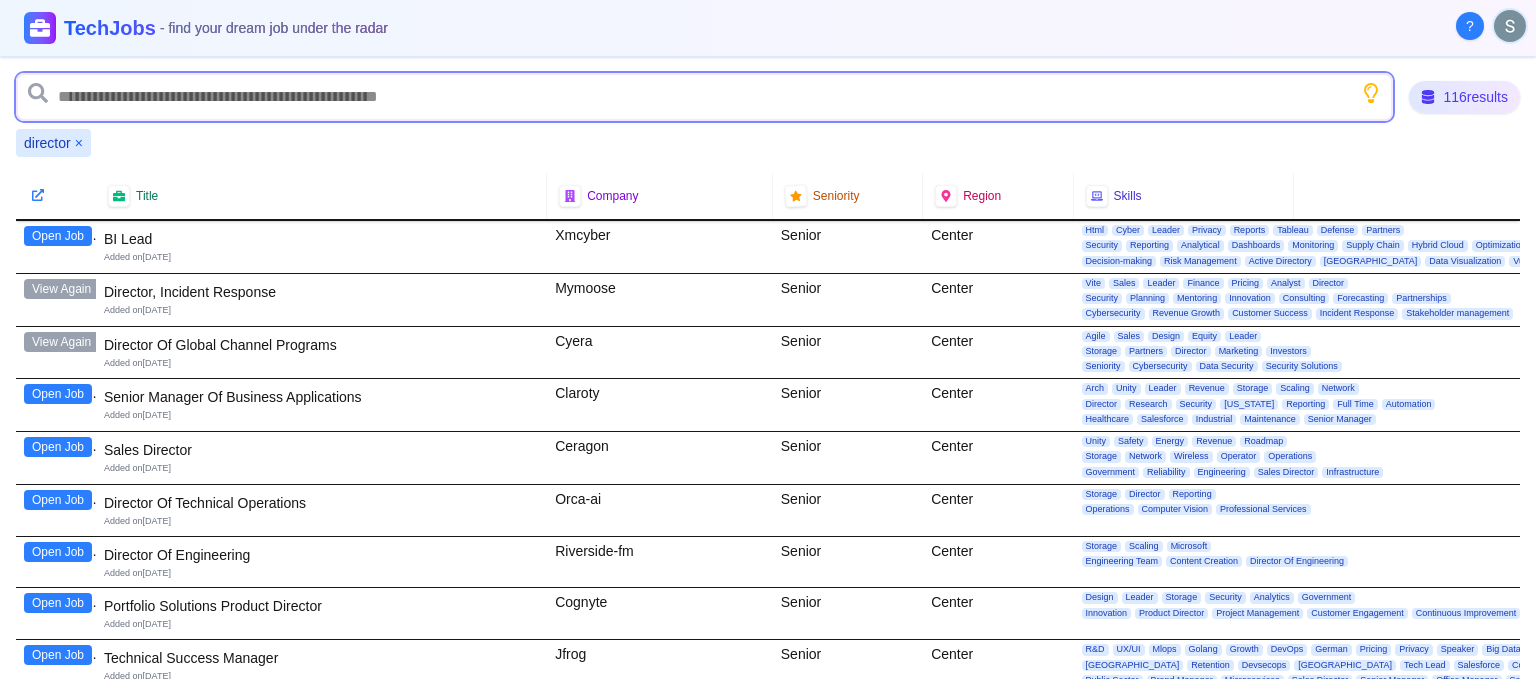 click at bounding box center (704, 97) 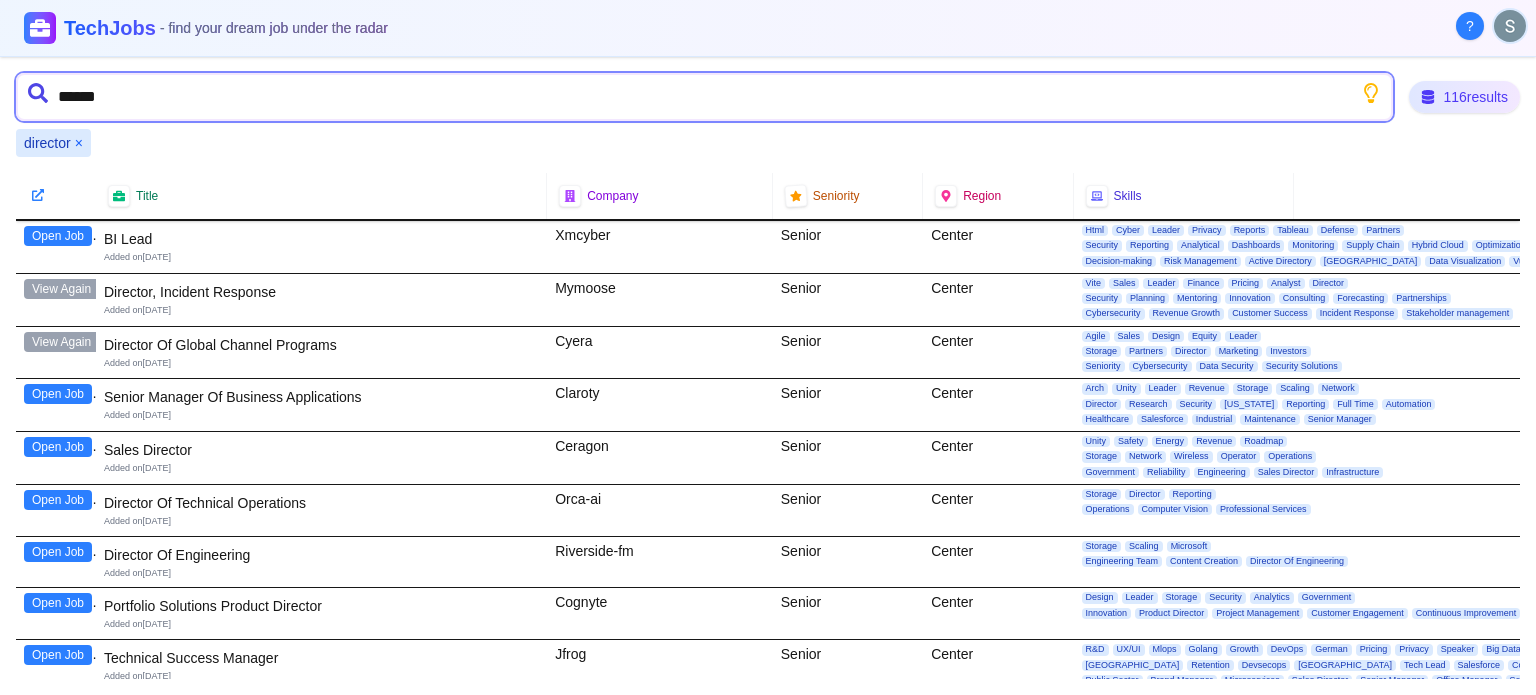 type on "*******" 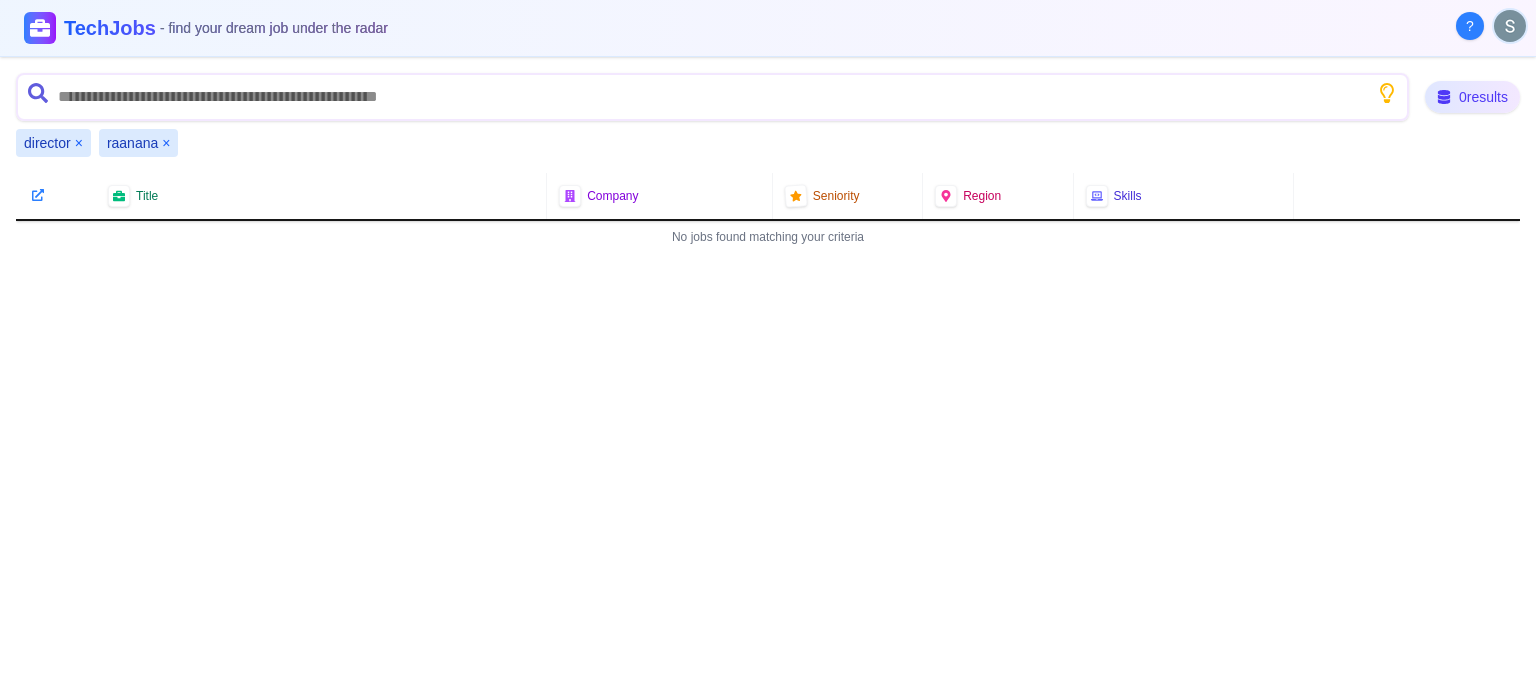 click on "×" at bounding box center [166, 143] 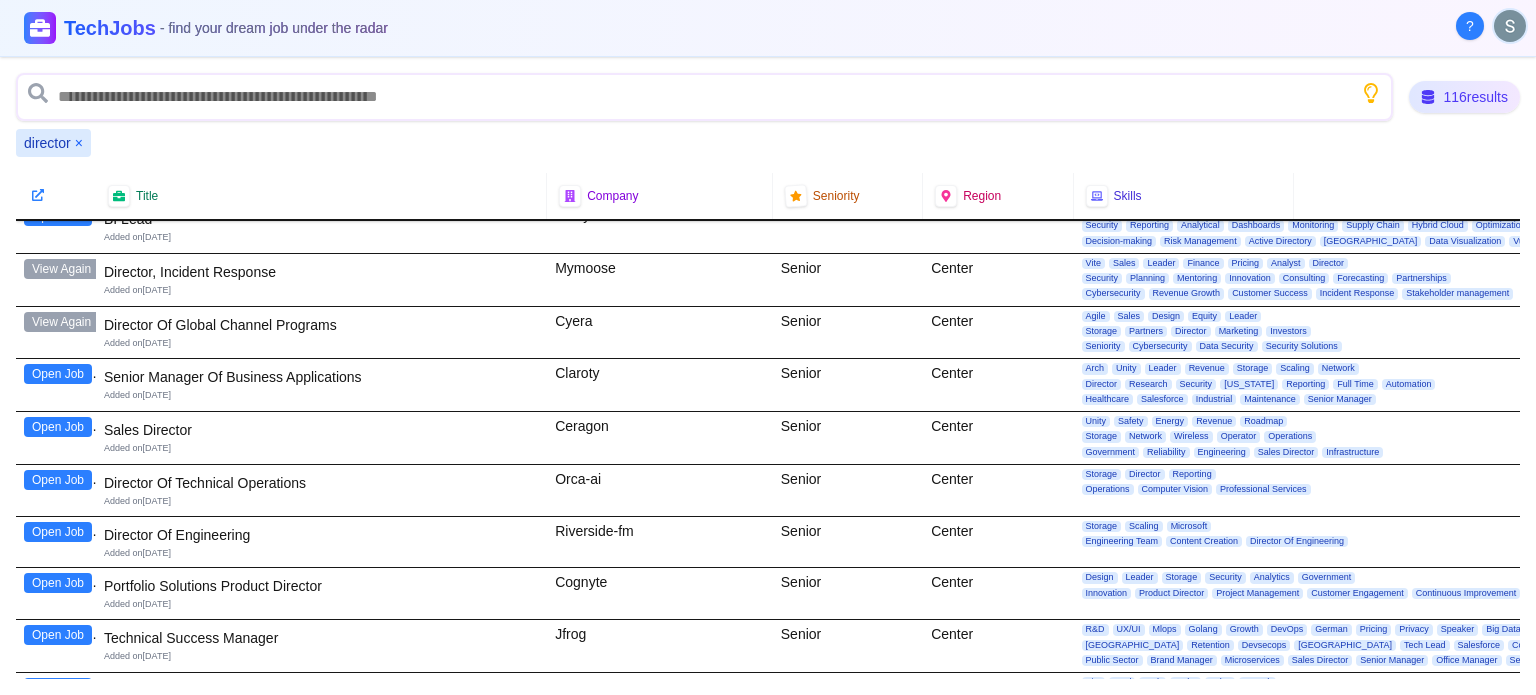 scroll, scrollTop: 0, scrollLeft: 0, axis: both 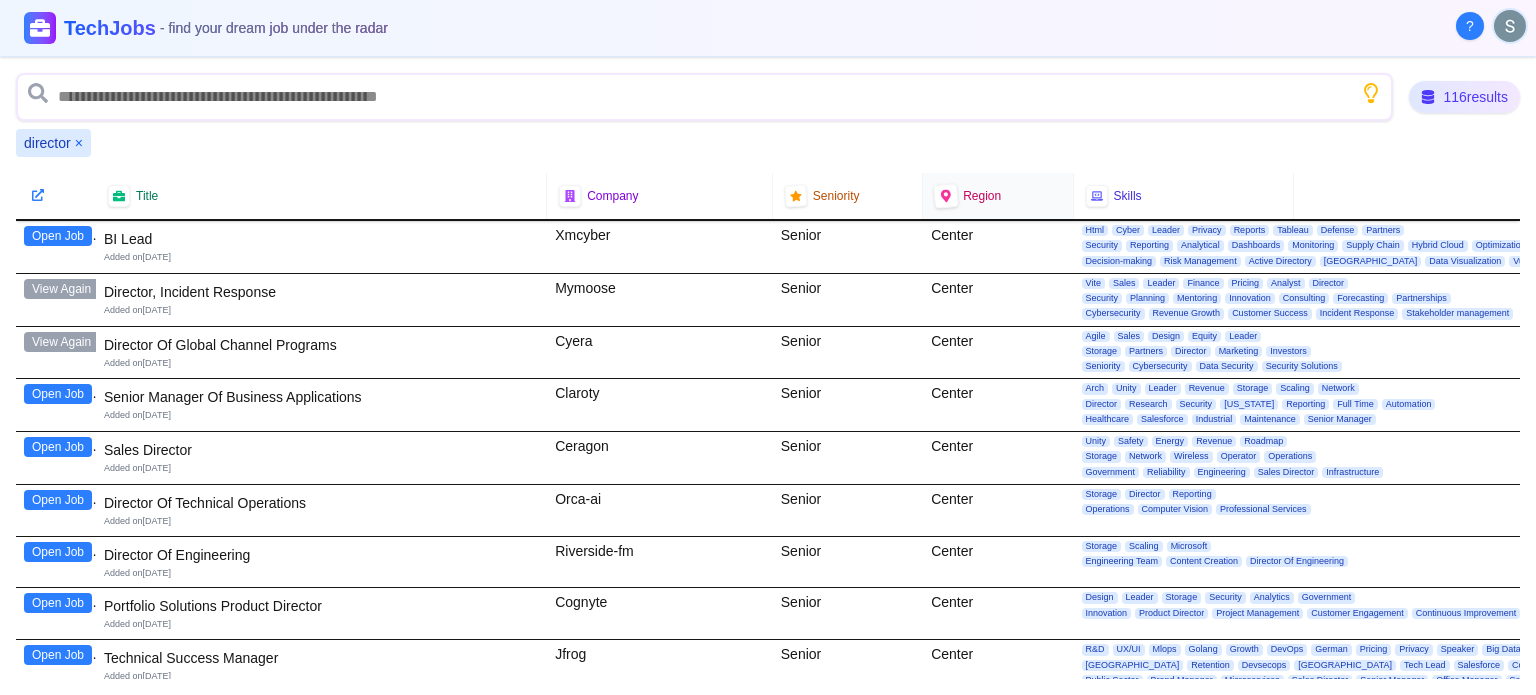 click at bounding box center (946, 196) 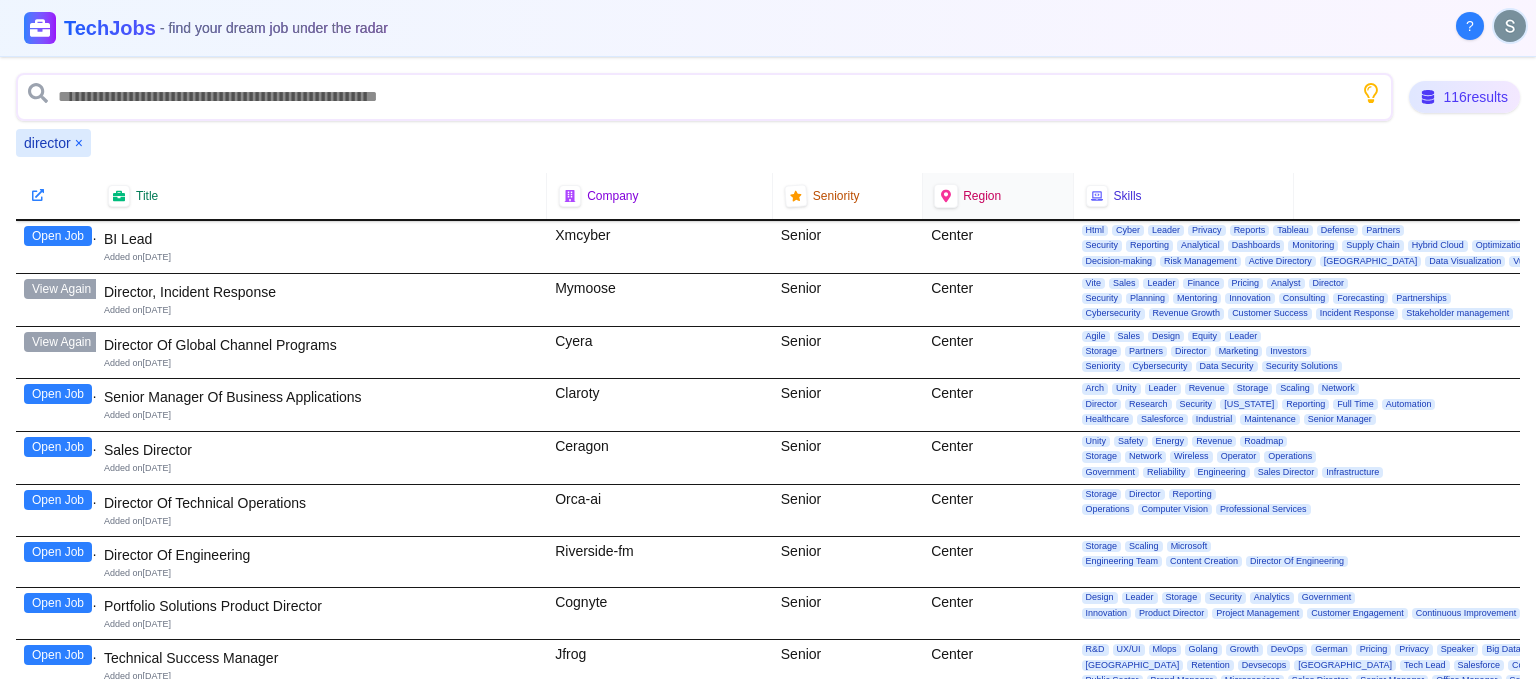 click 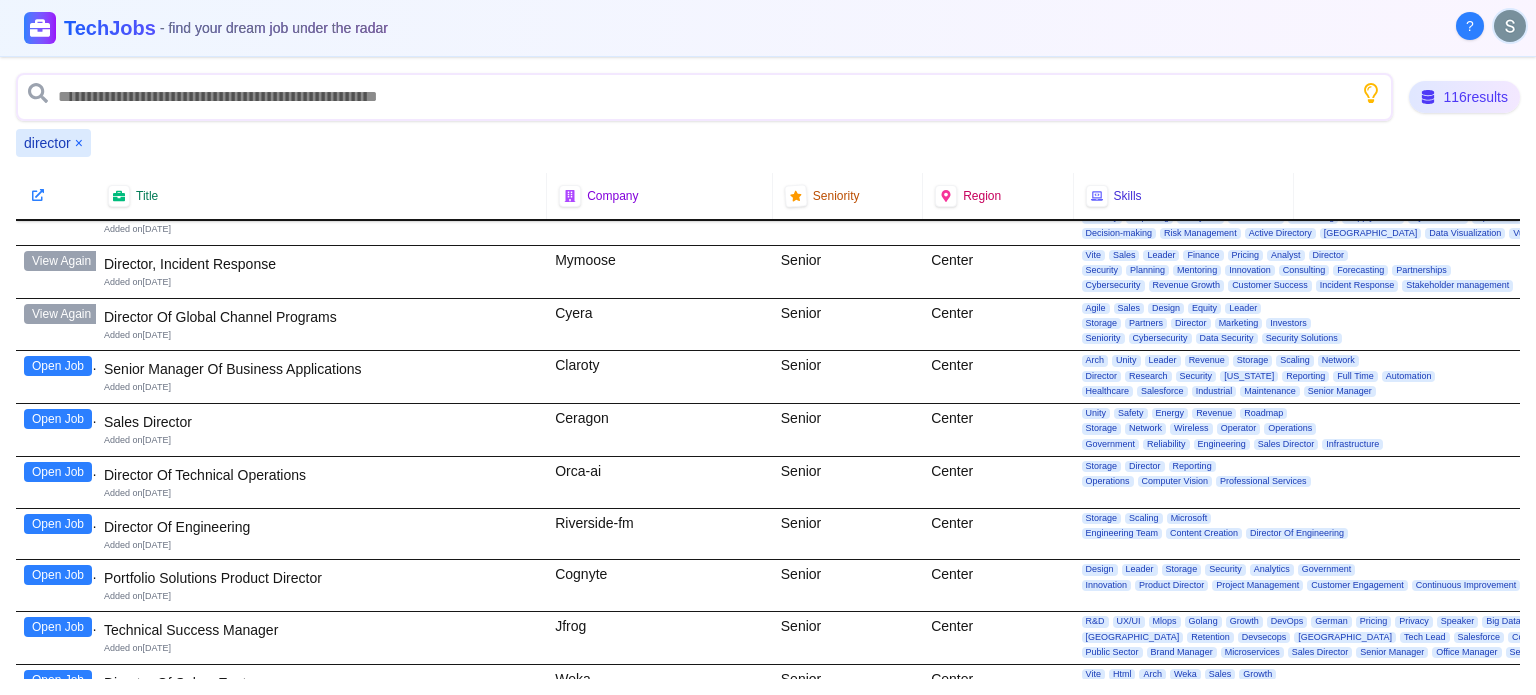 scroll, scrollTop: 0, scrollLeft: 0, axis: both 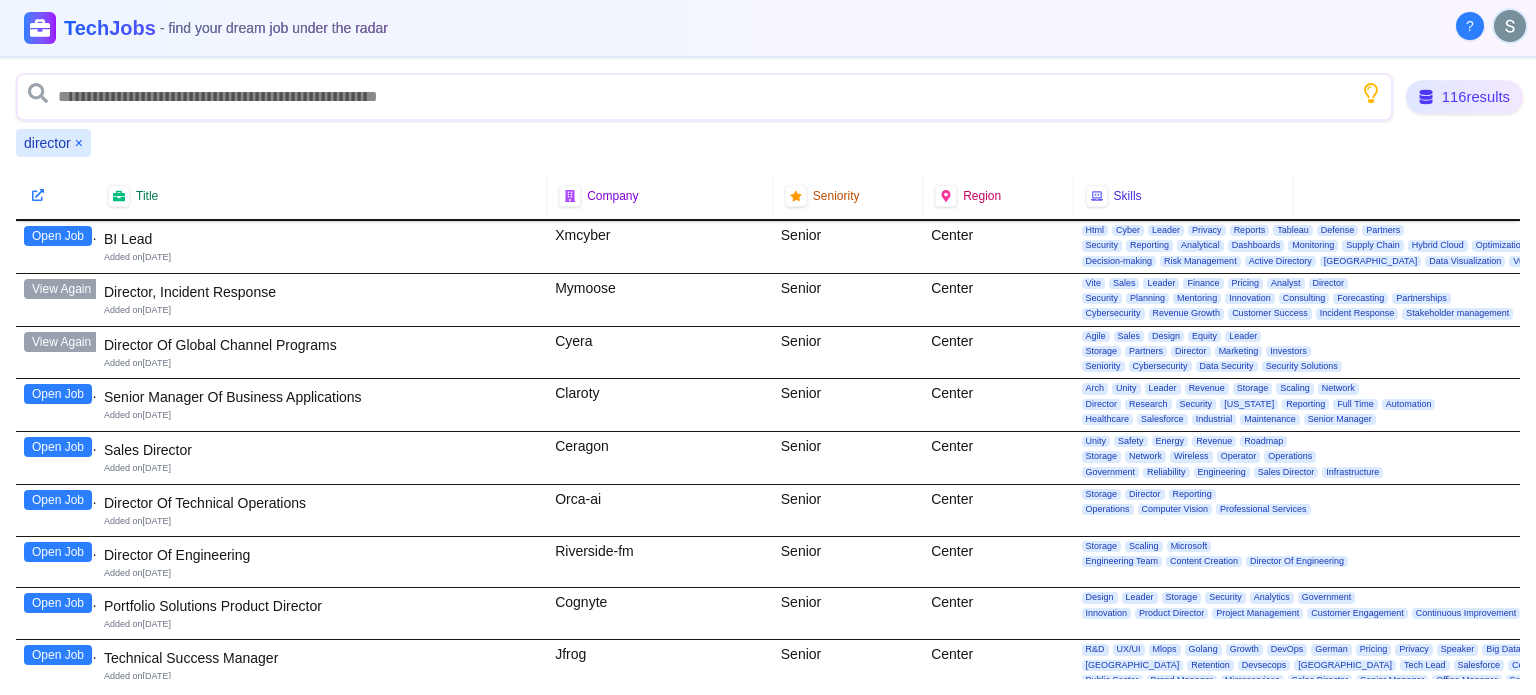 click on "116  results" at bounding box center (1464, 97) 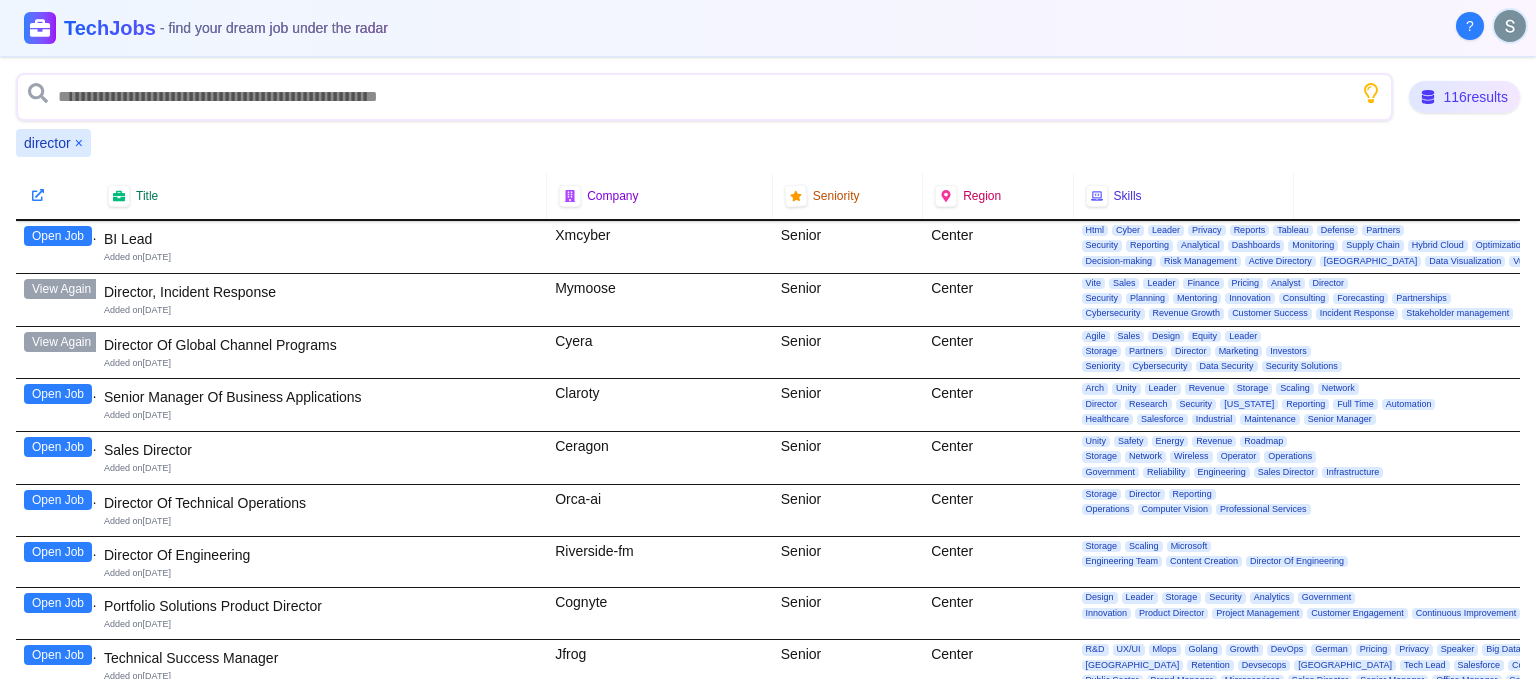 click on "TechJobs  - find your dream job under the radar" at bounding box center [768, 28] 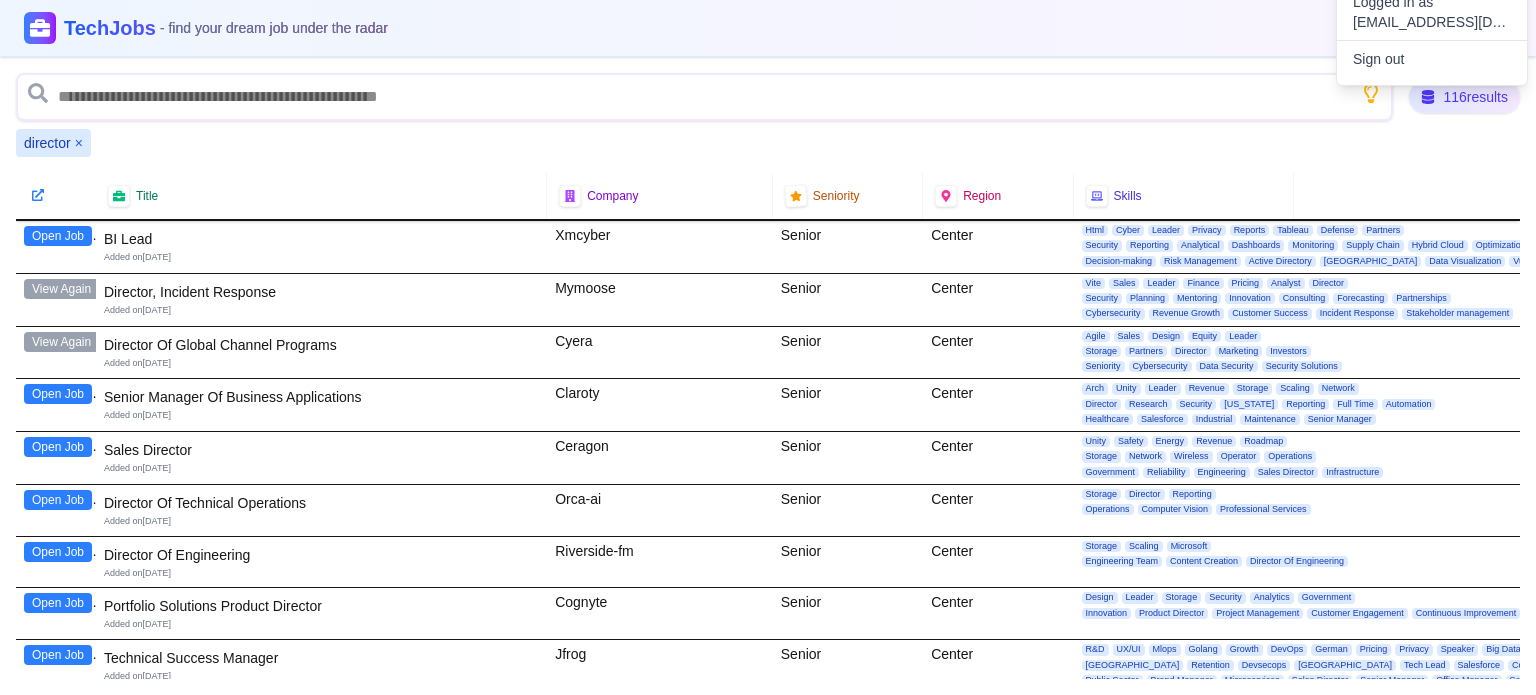 click at bounding box center [768, 347] 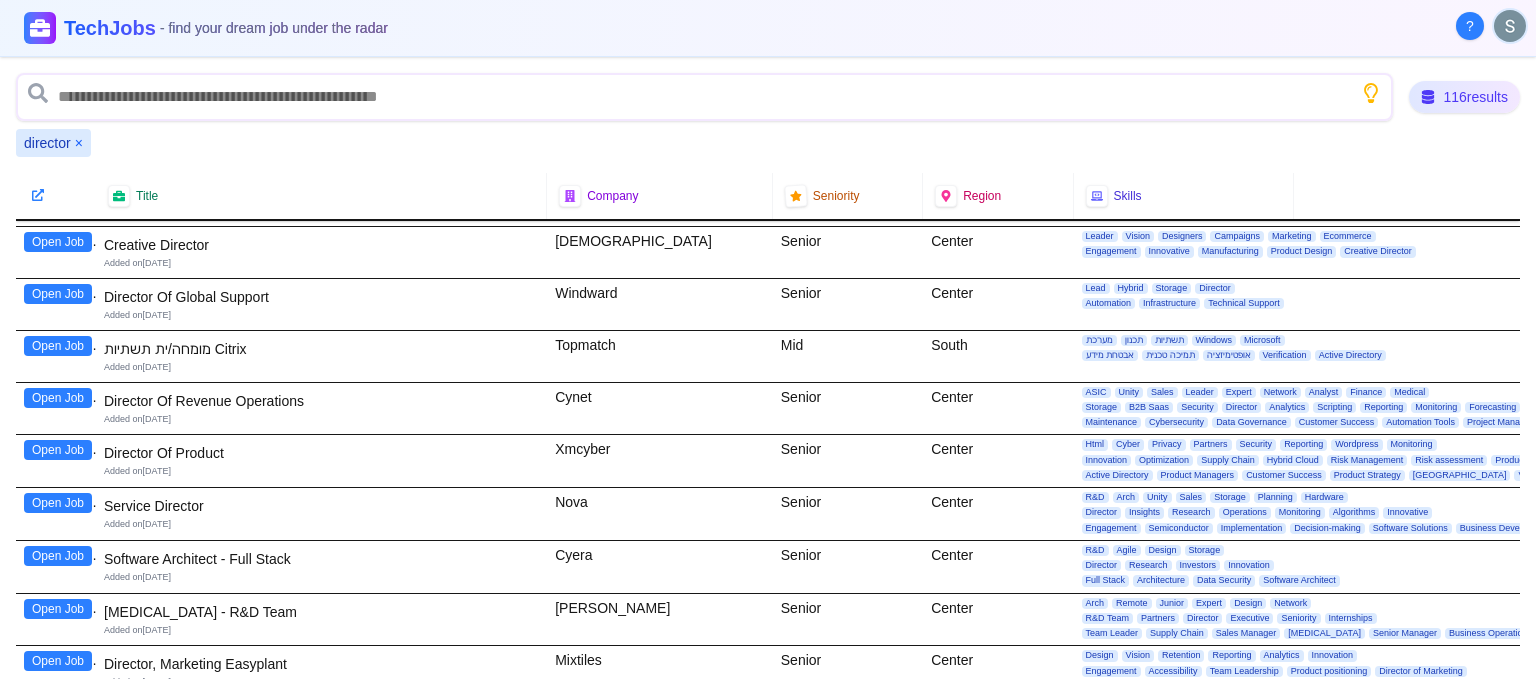 scroll, scrollTop: 3834, scrollLeft: 0, axis: vertical 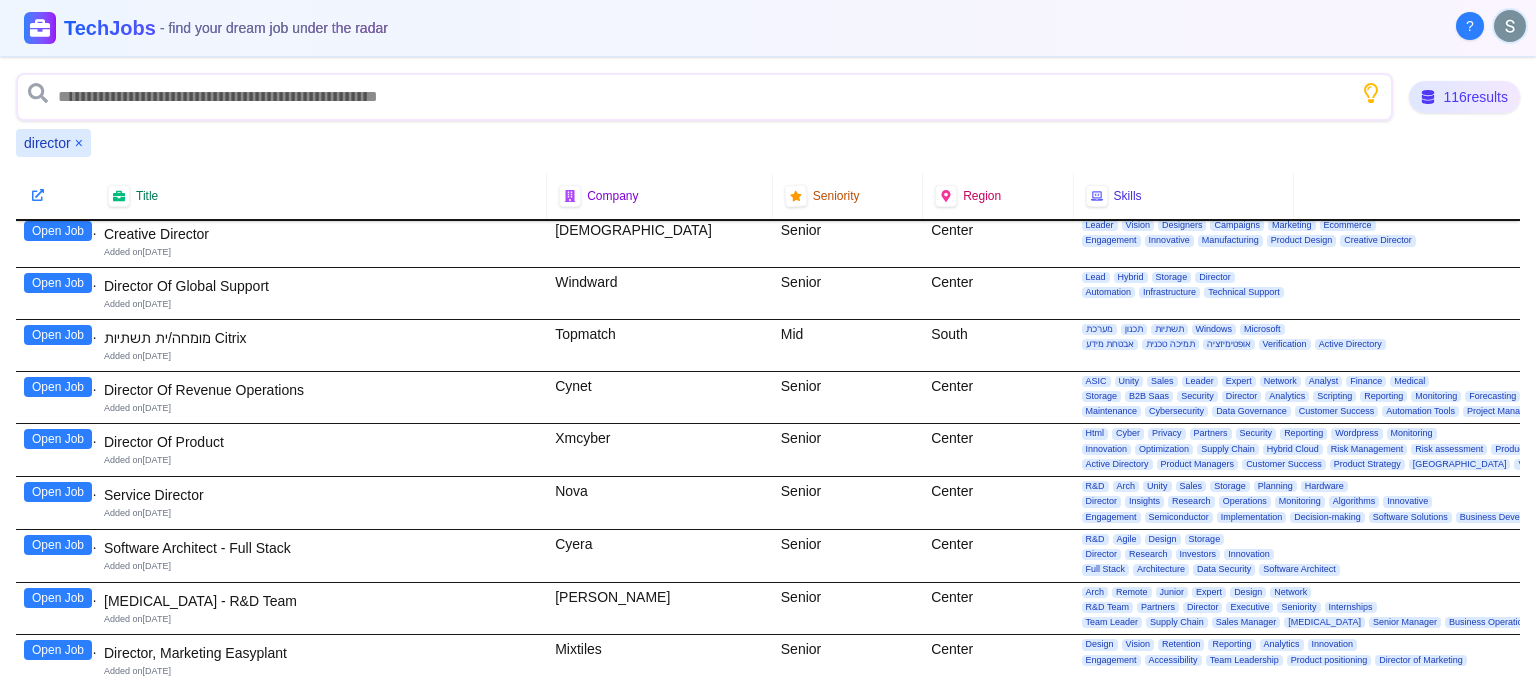 click on "Open Job" at bounding box center [58, 492] 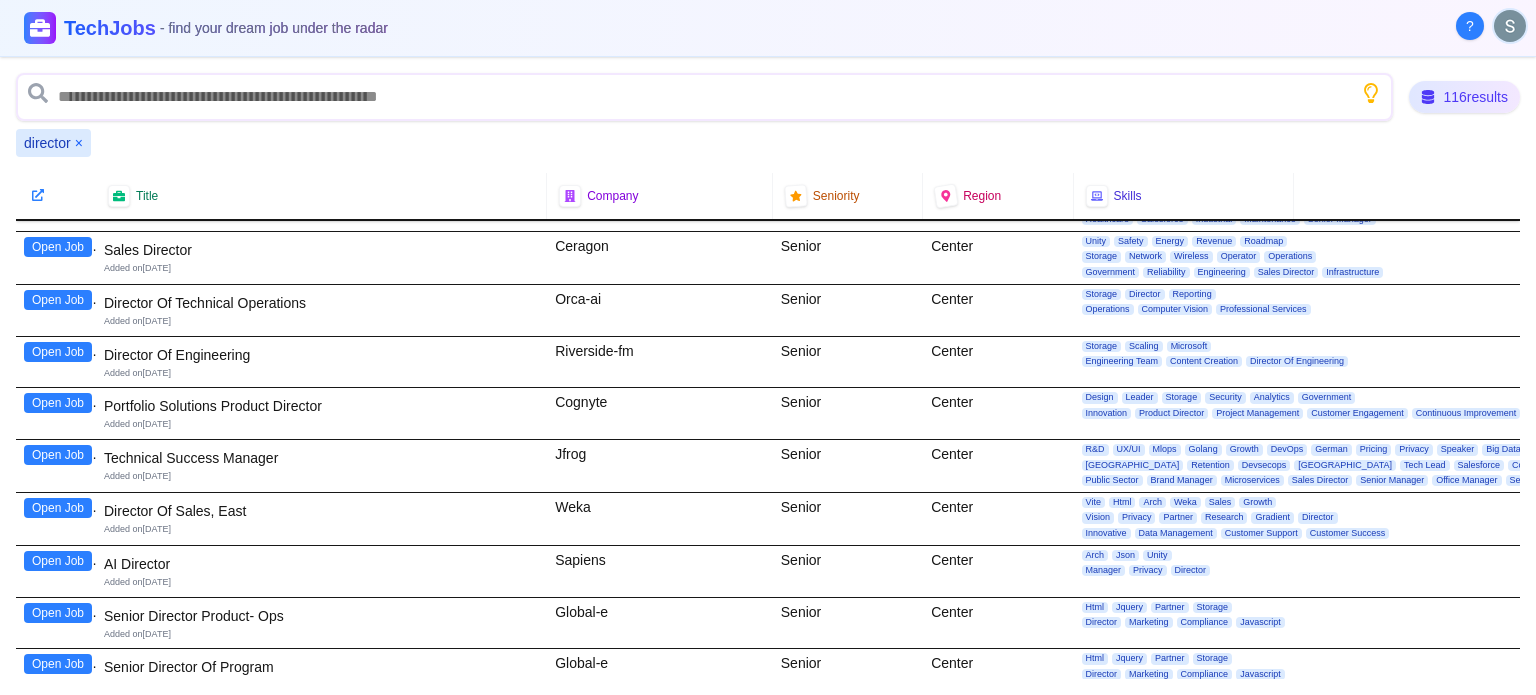 scroll, scrollTop: 0, scrollLeft: 0, axis: both 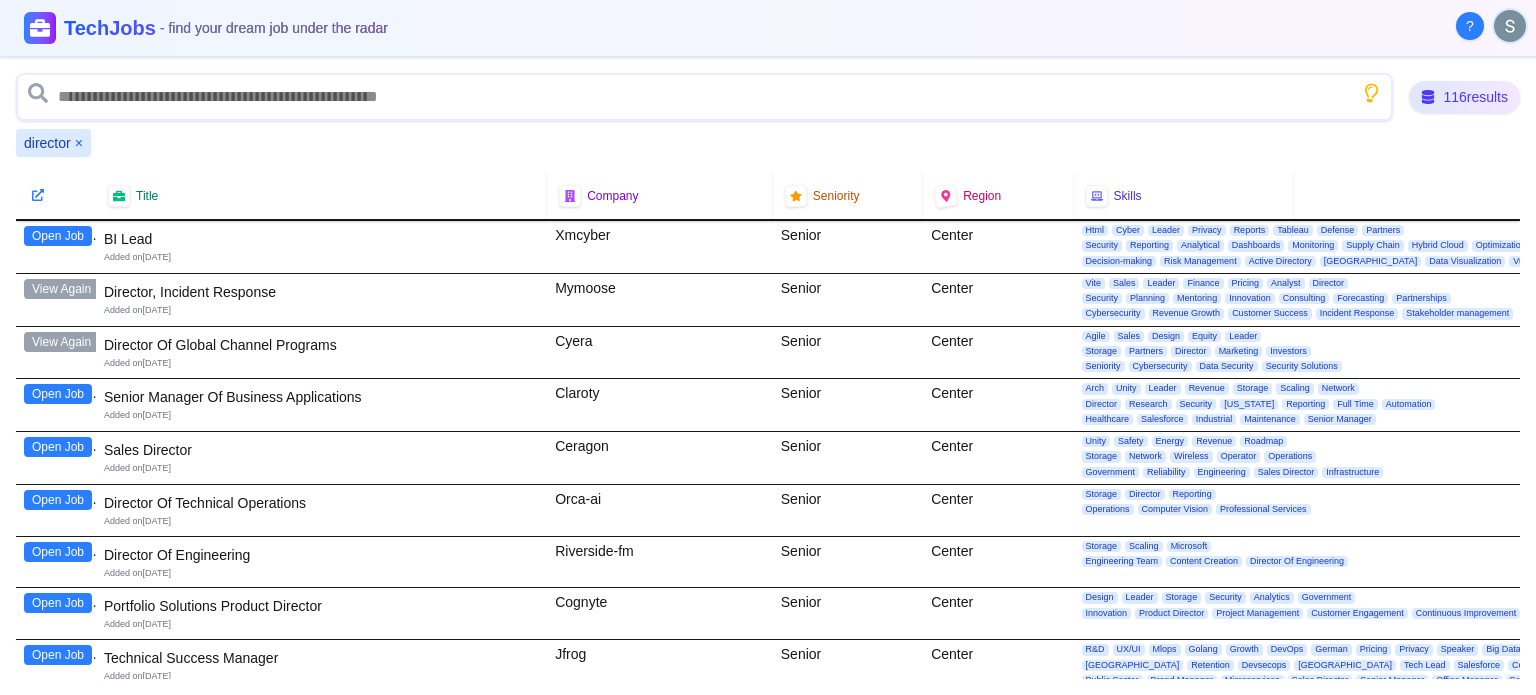 click 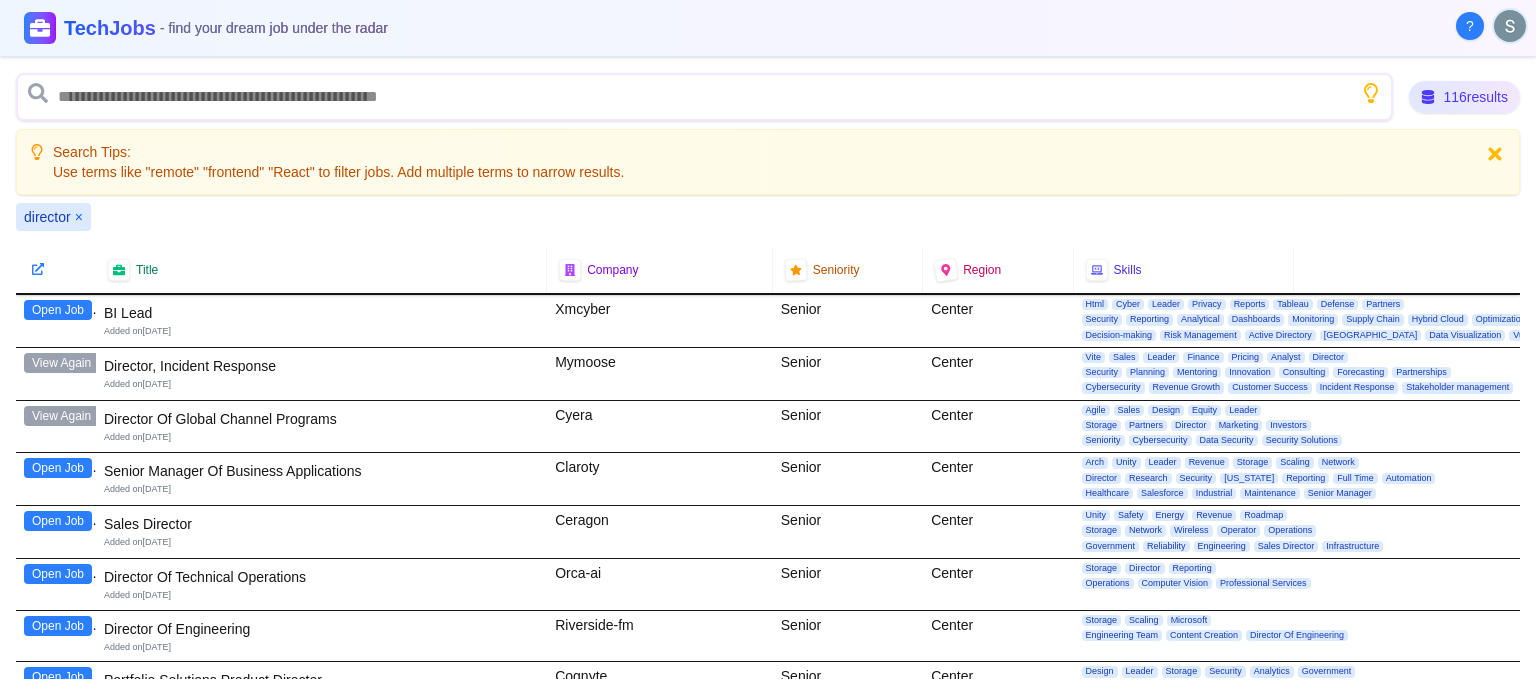 click 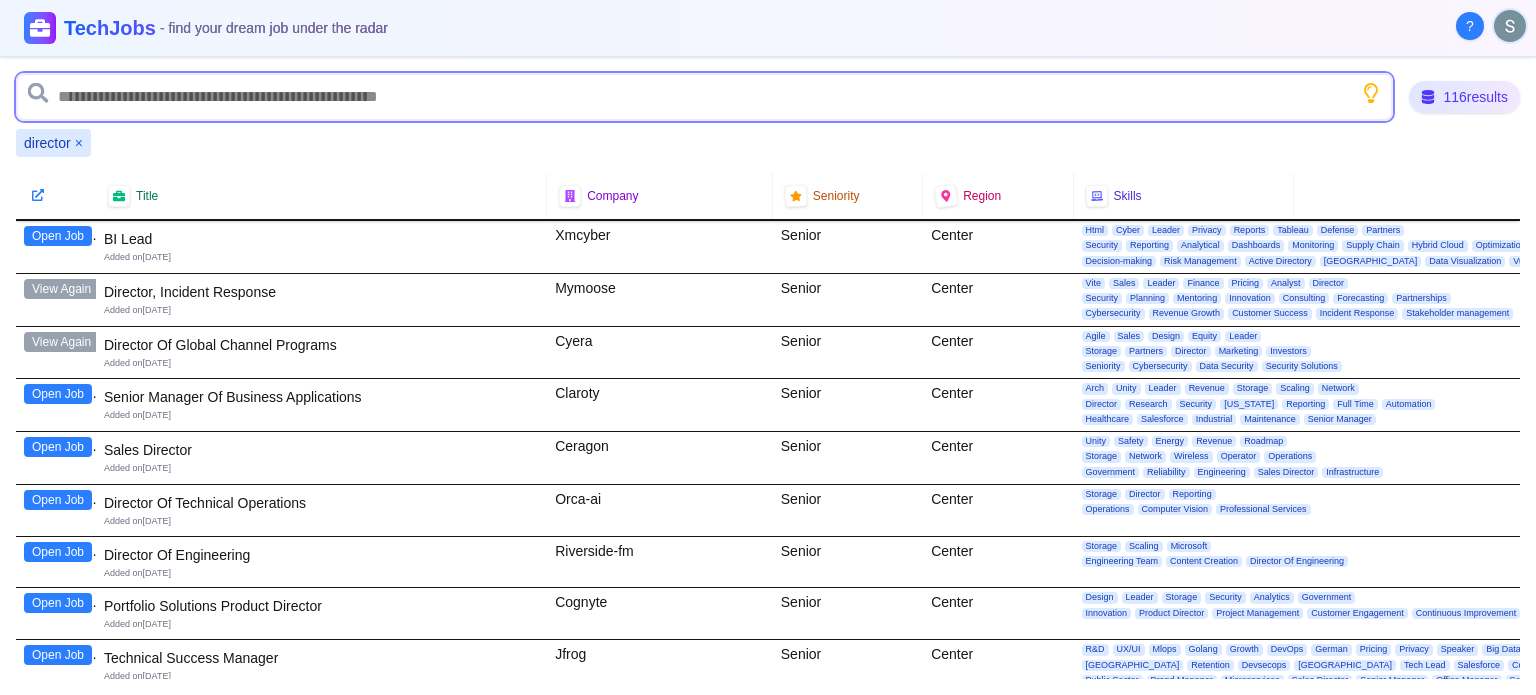 click at bounding box center (704, 97) 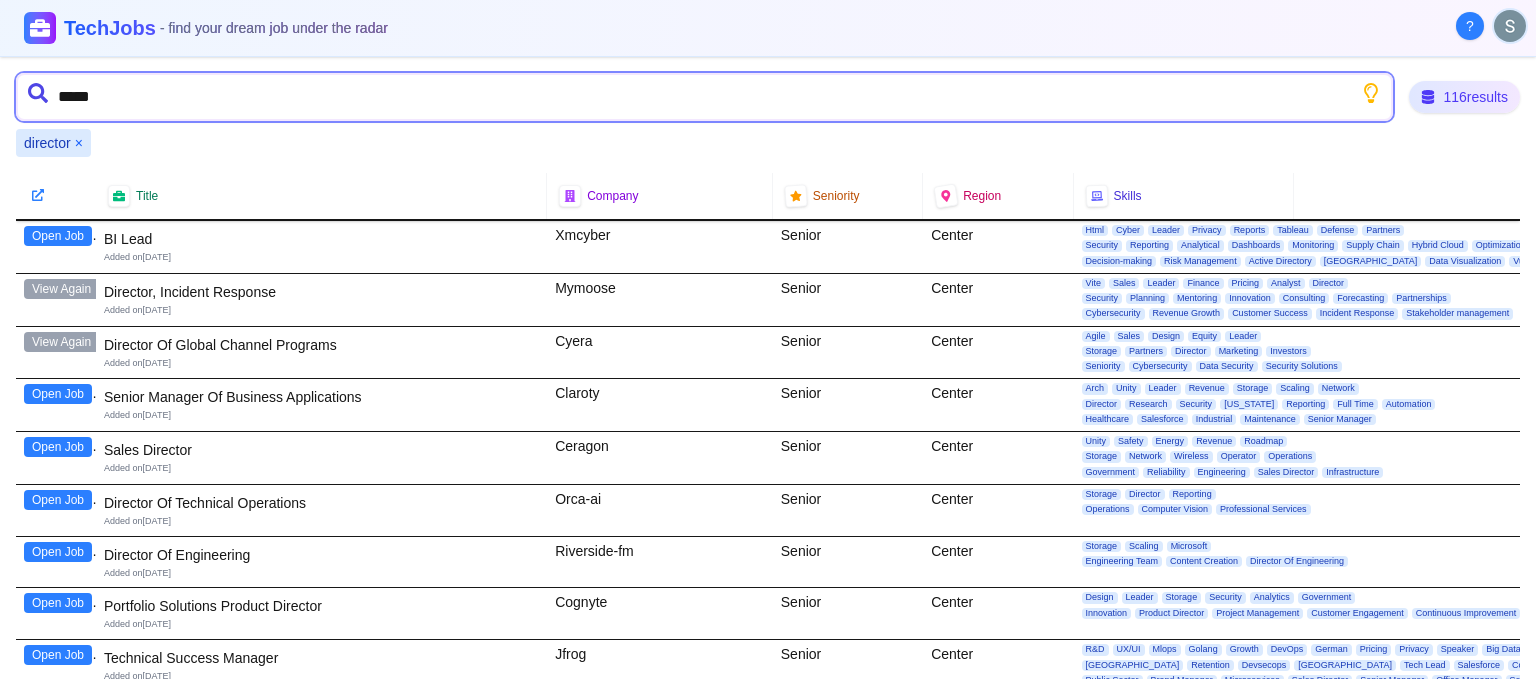 type on "******" 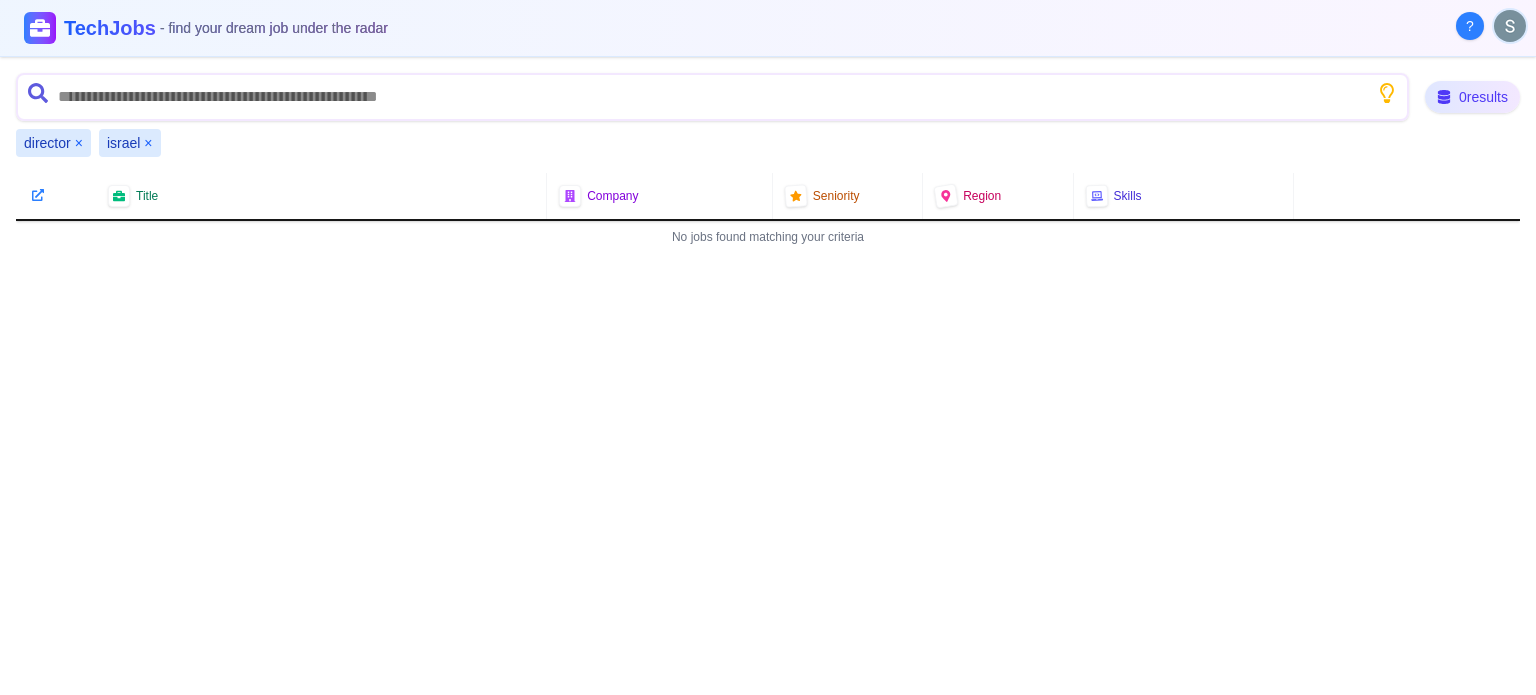 click on "×" at bounding box center [148, 143] 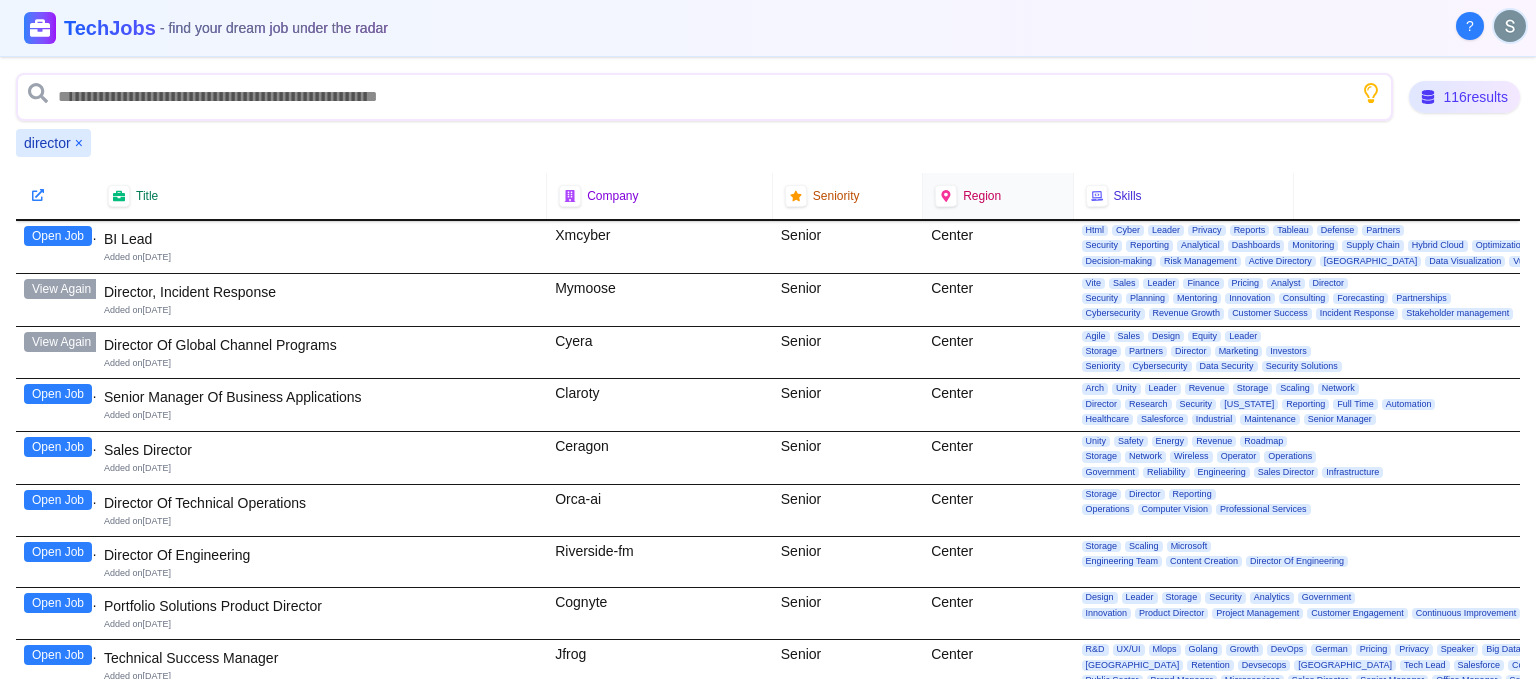 click on "Region" at bounding box center [982, 196] 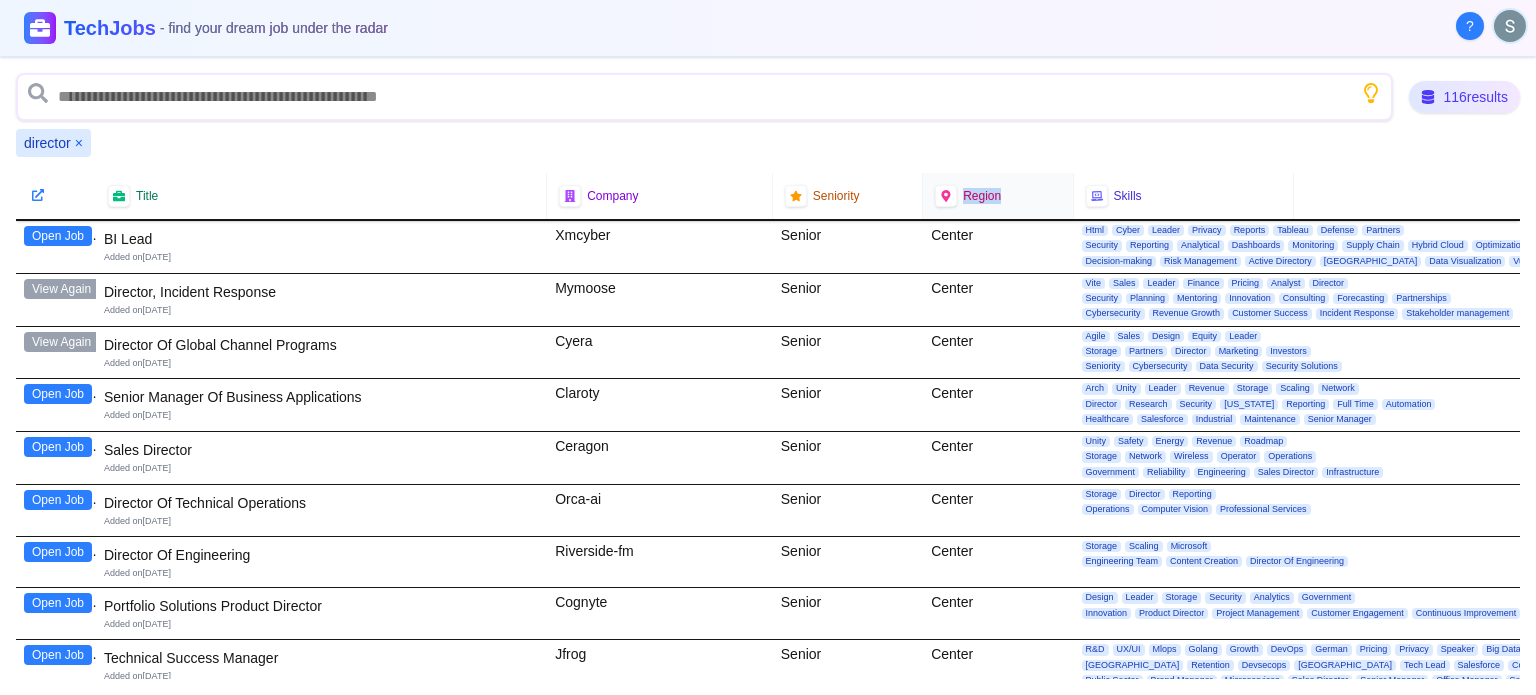 click on "Region" at bounding box center [982, 196] 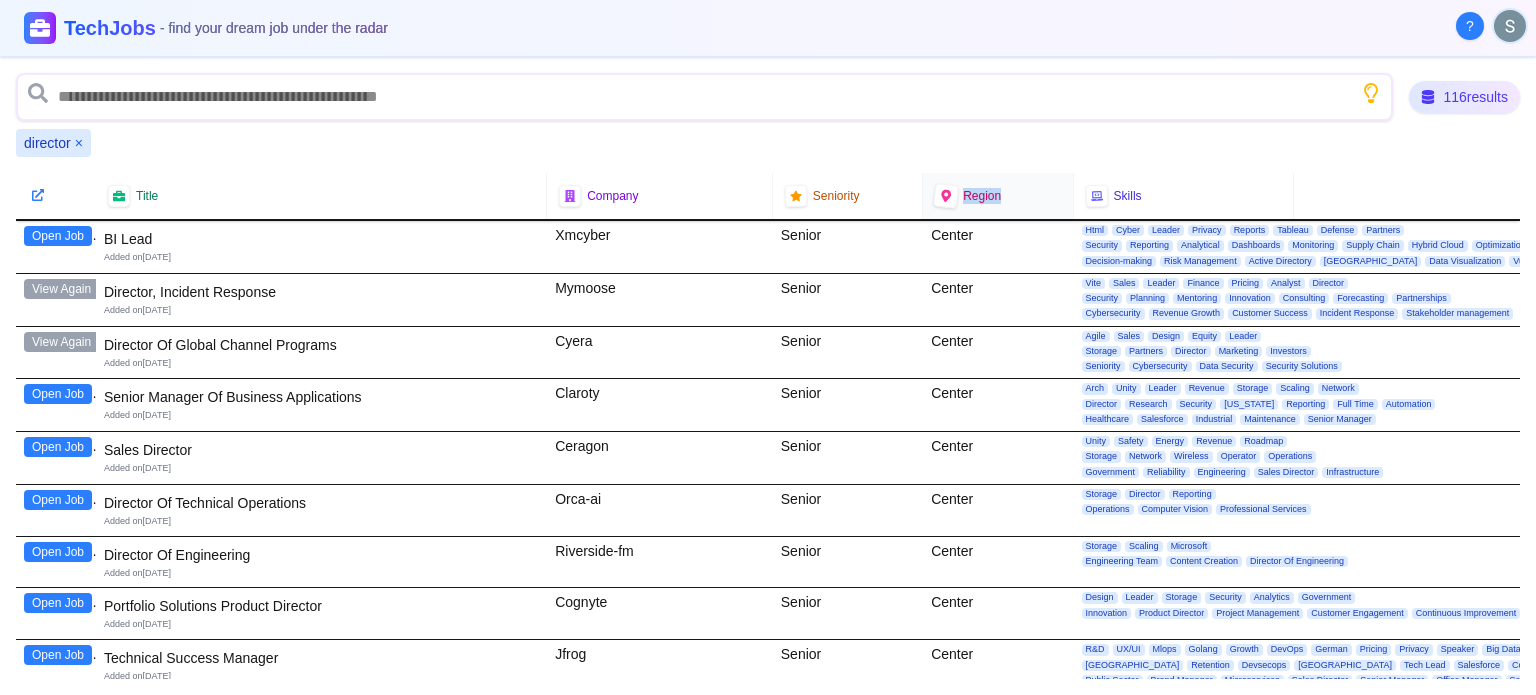 drag, startPoint x: 971, startPoint y: 194, endPoint x: 937, endPoint y: 194, distance: 34 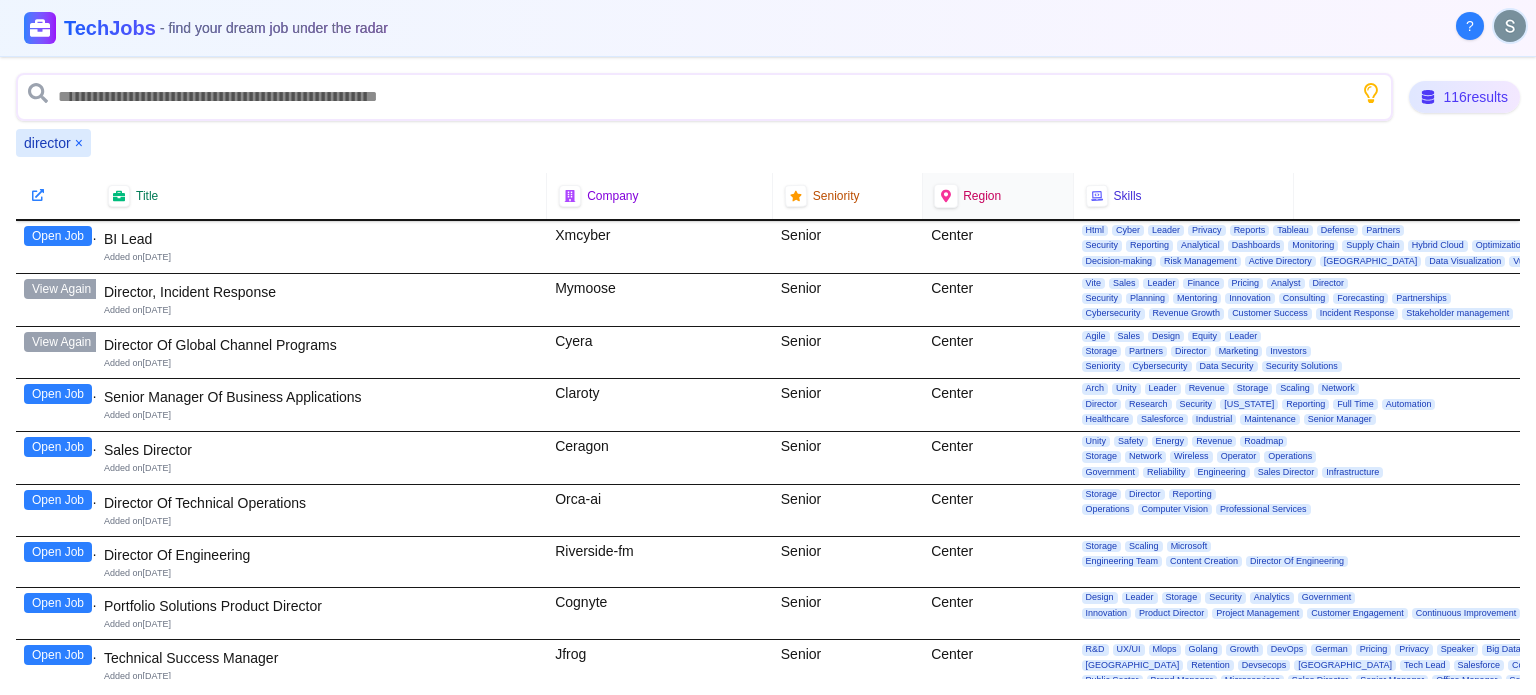 click 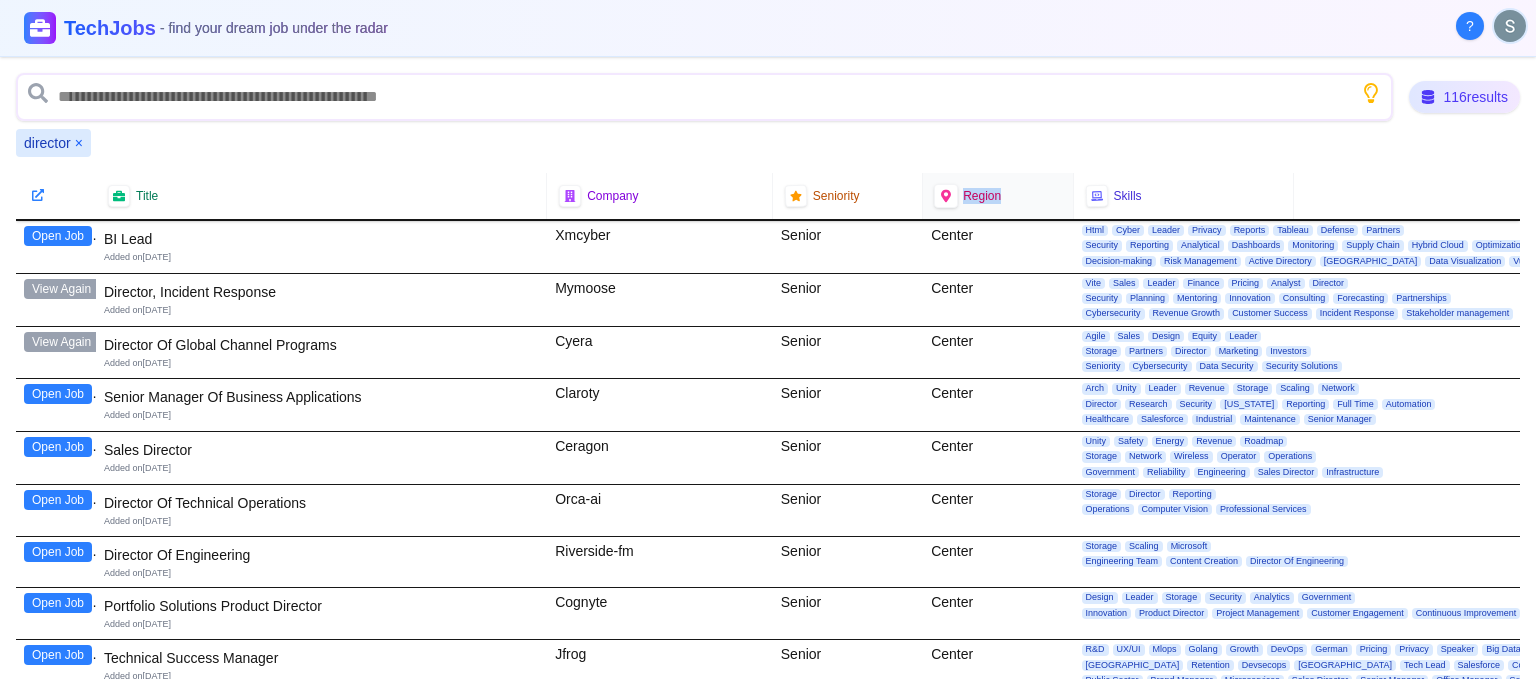 click 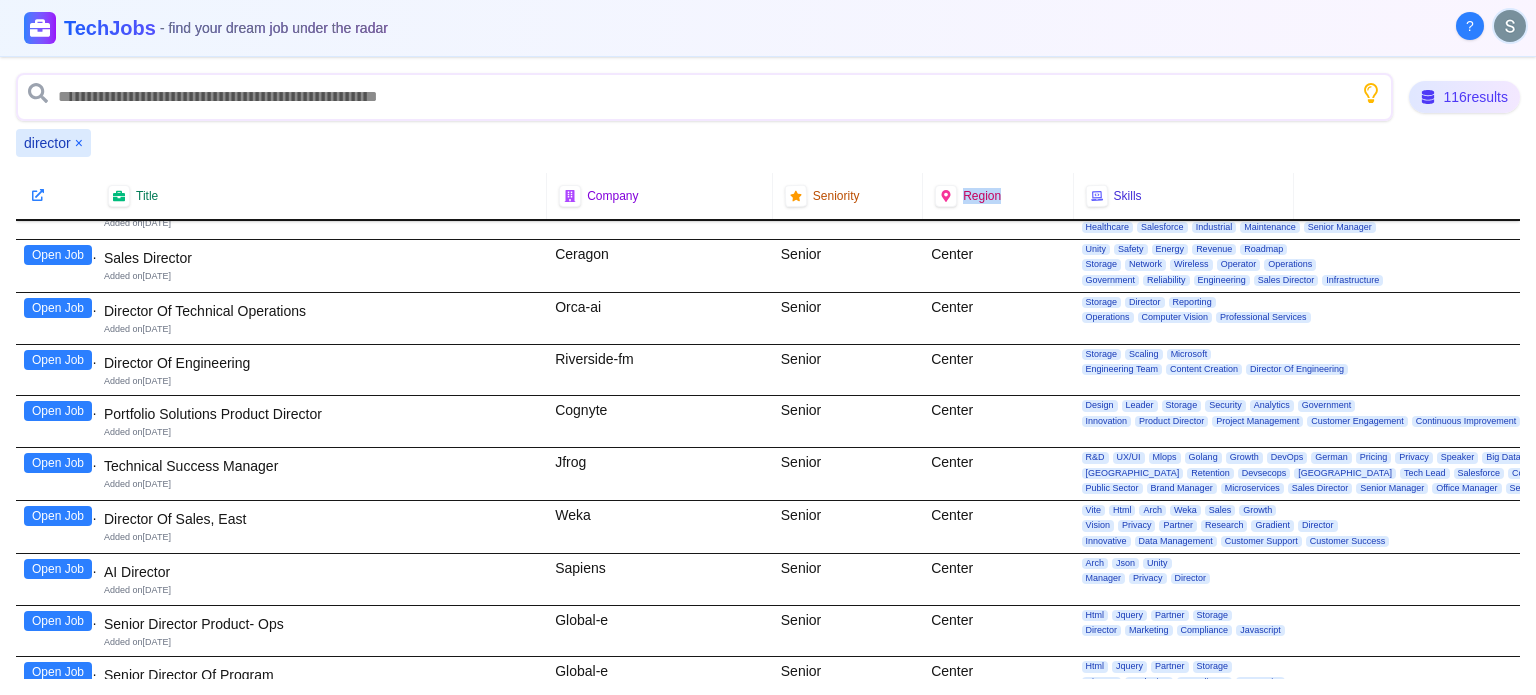 scroll, scrollTop: 0, scrollLeft: 0, axis: both 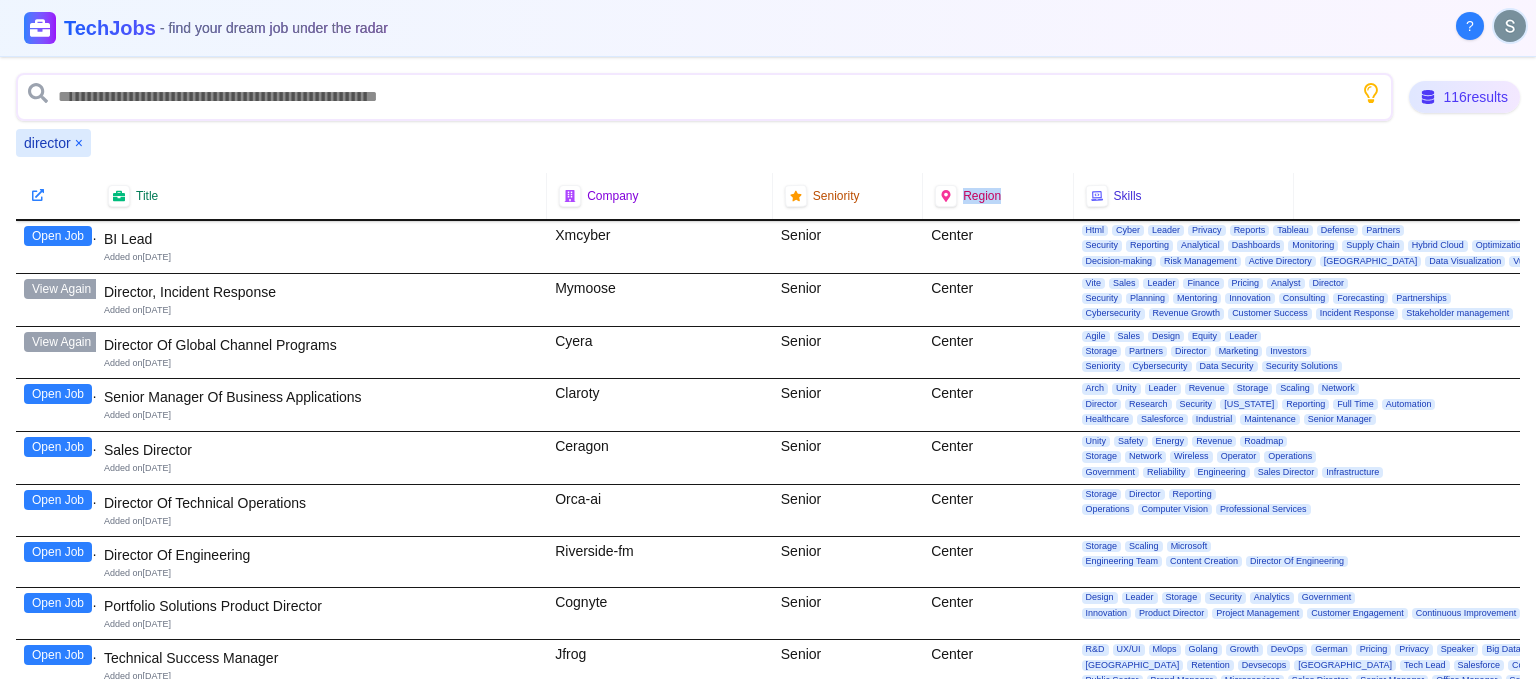 click on "View Again" at bounding box center [61, 342] 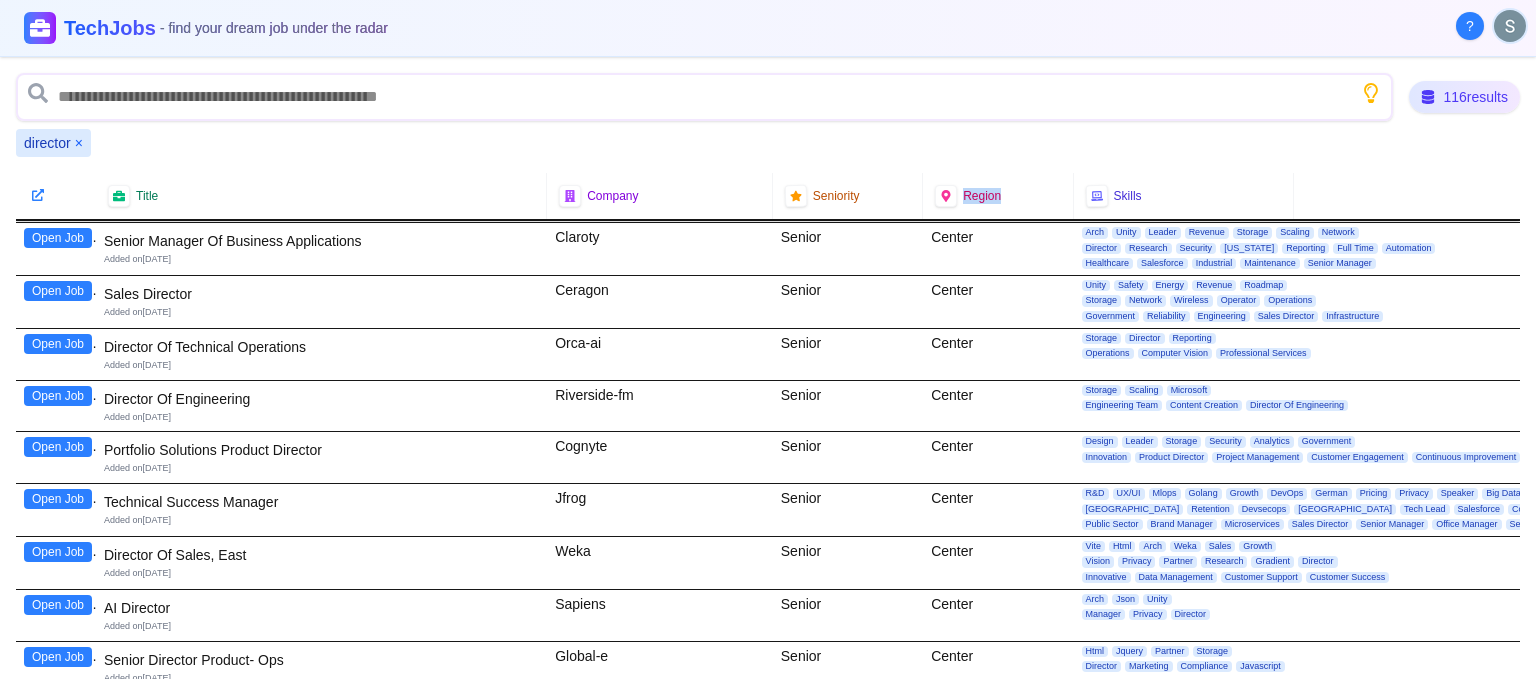 scroll, scrollTop: 158, scrollLeft: 0, axis: vertical 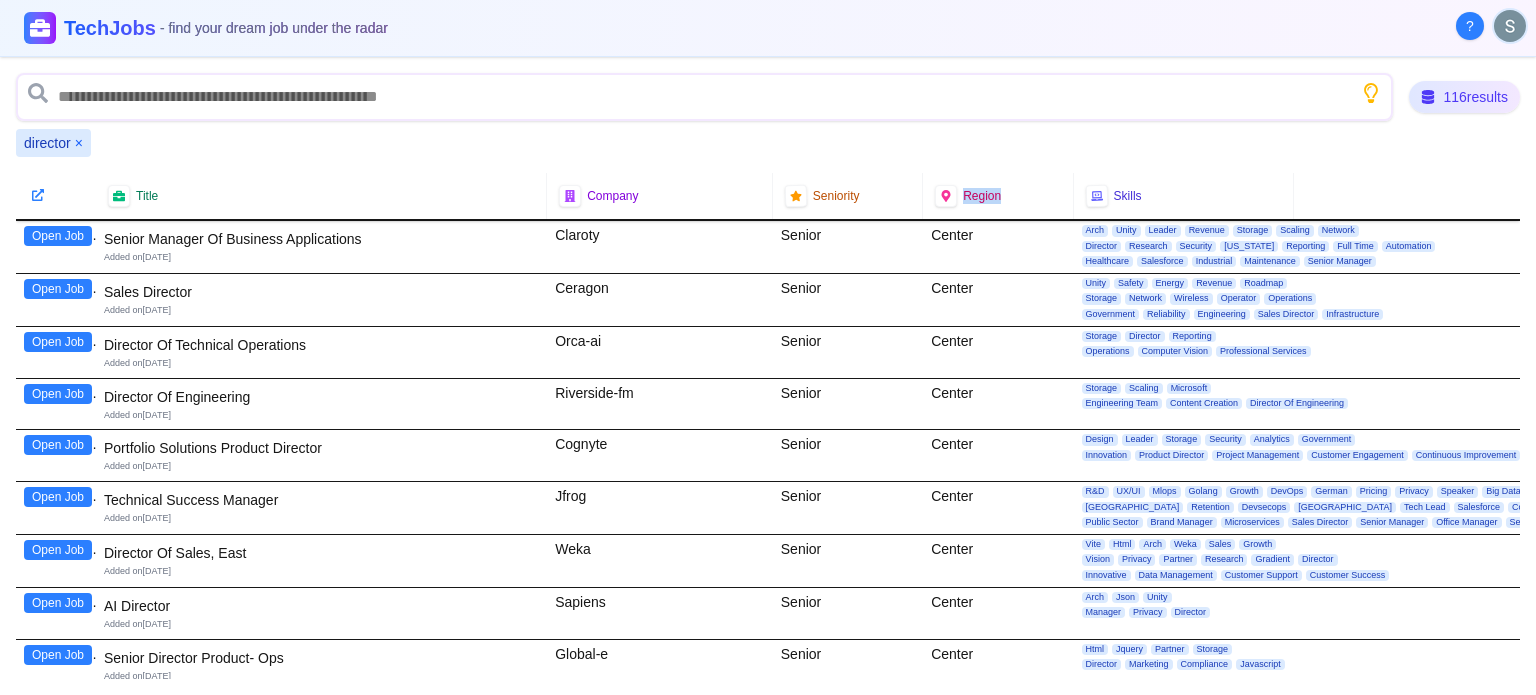 click on "Open Job" at bounding box center [58, 445] 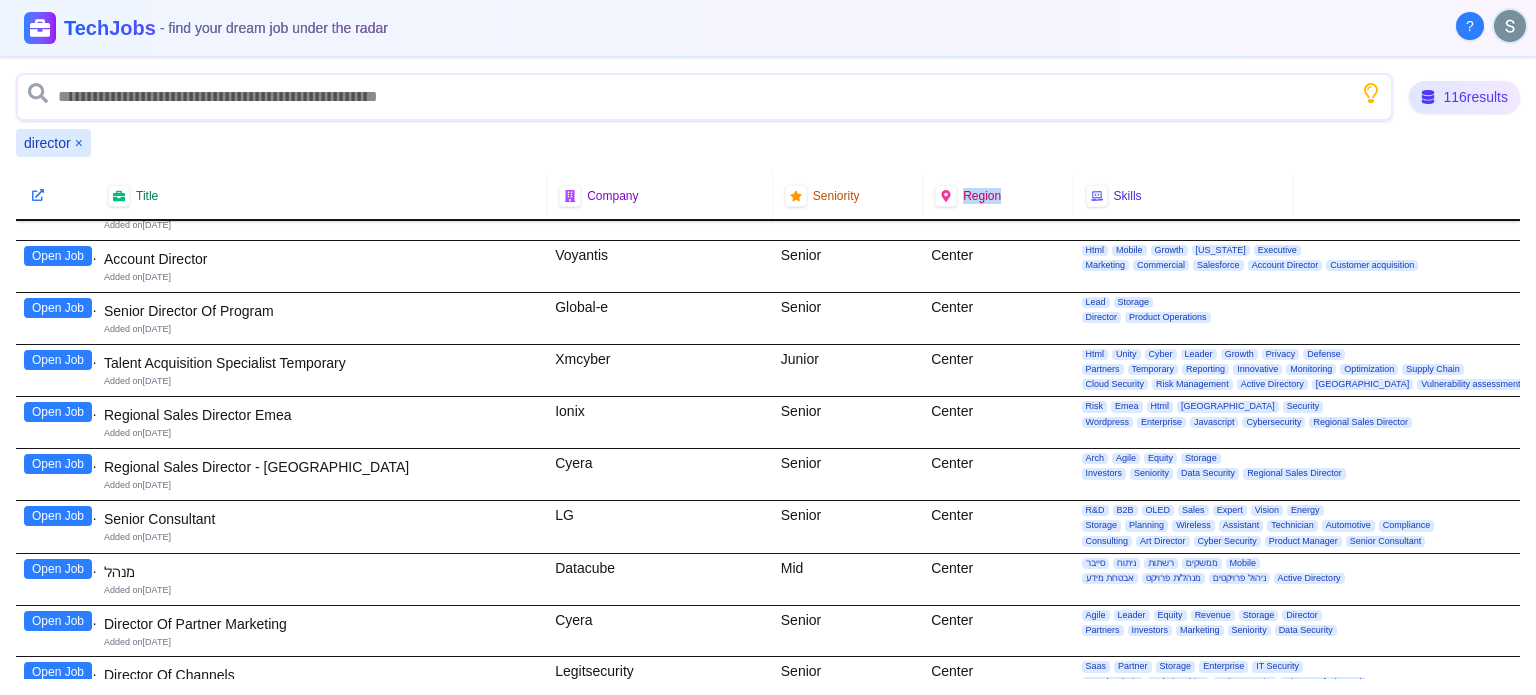 scroll, scrollTop: 696, scrollLeft: 0, axis: vertical 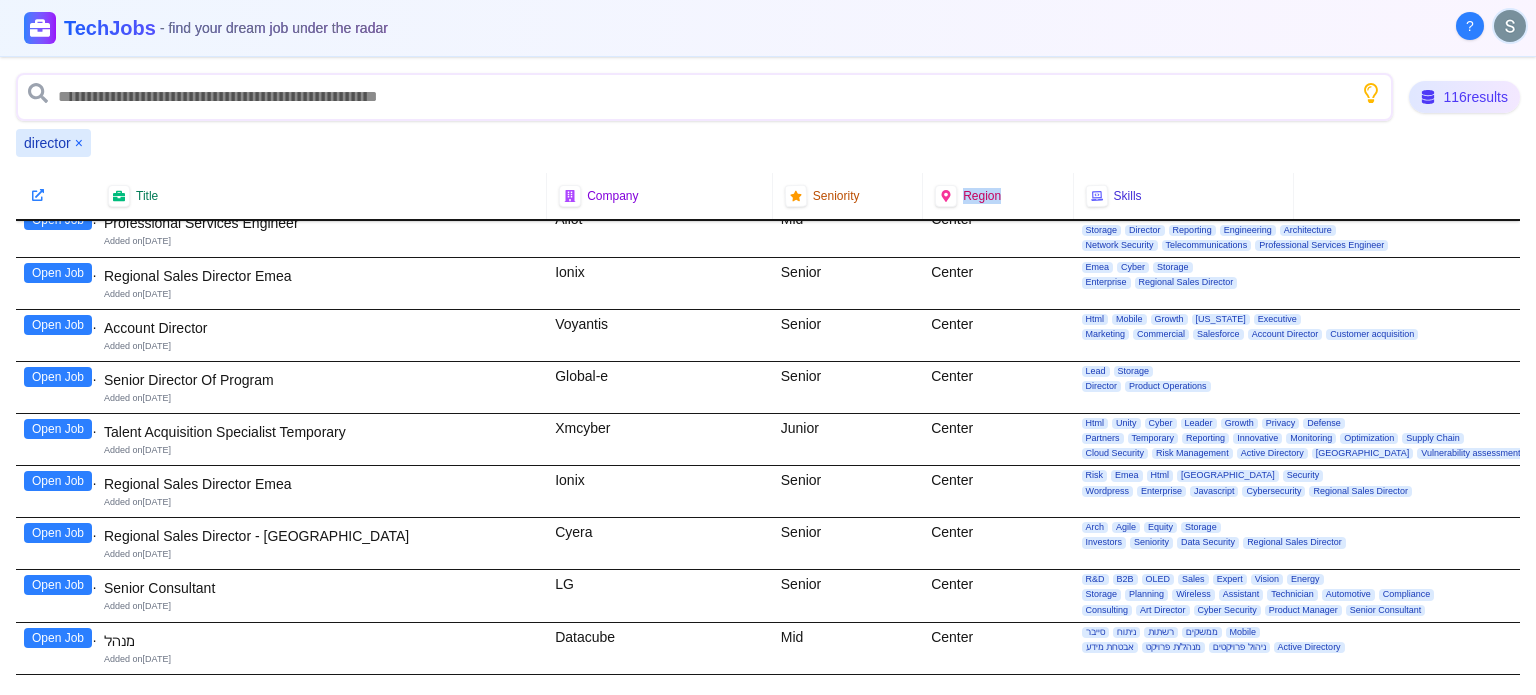 click on "×" at bounding box center [79, 143] 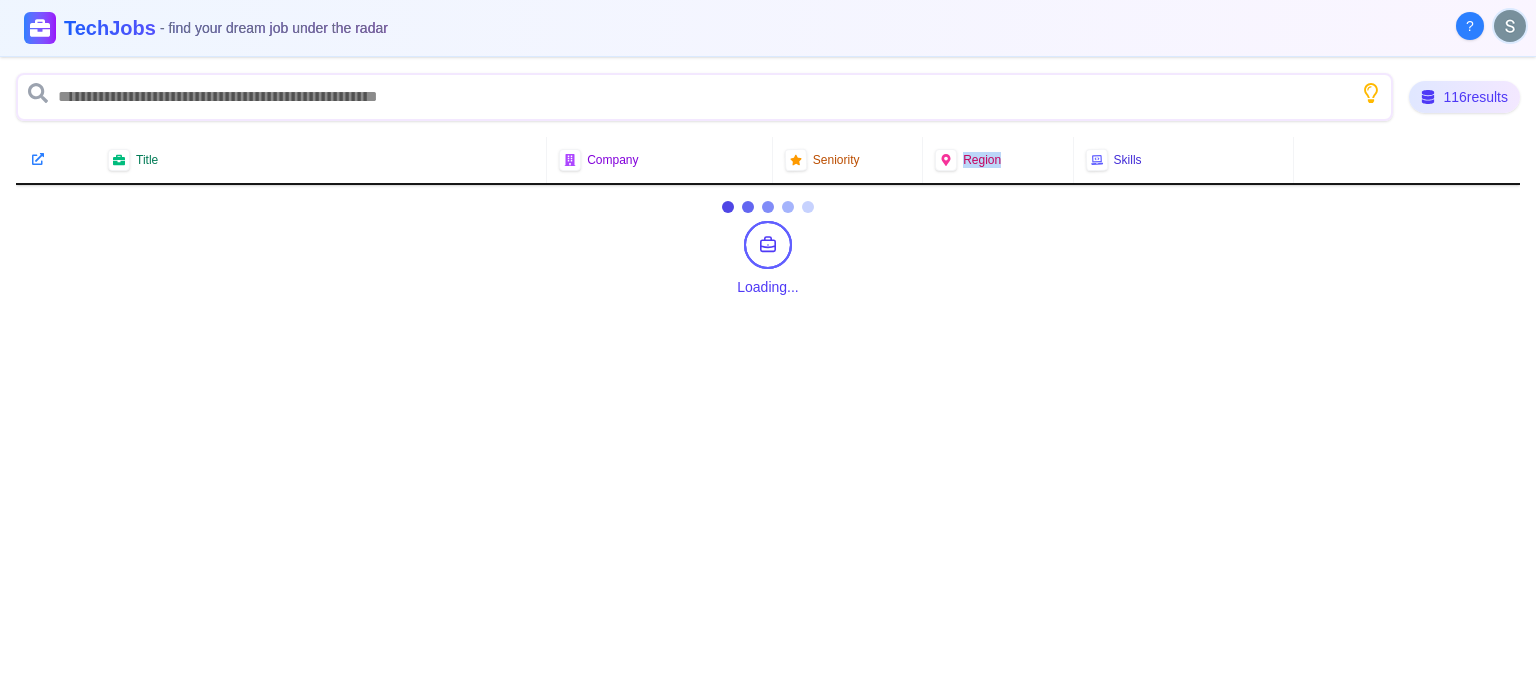 scroll, scrollTop: 0, scrollLeft: 0, axis: both 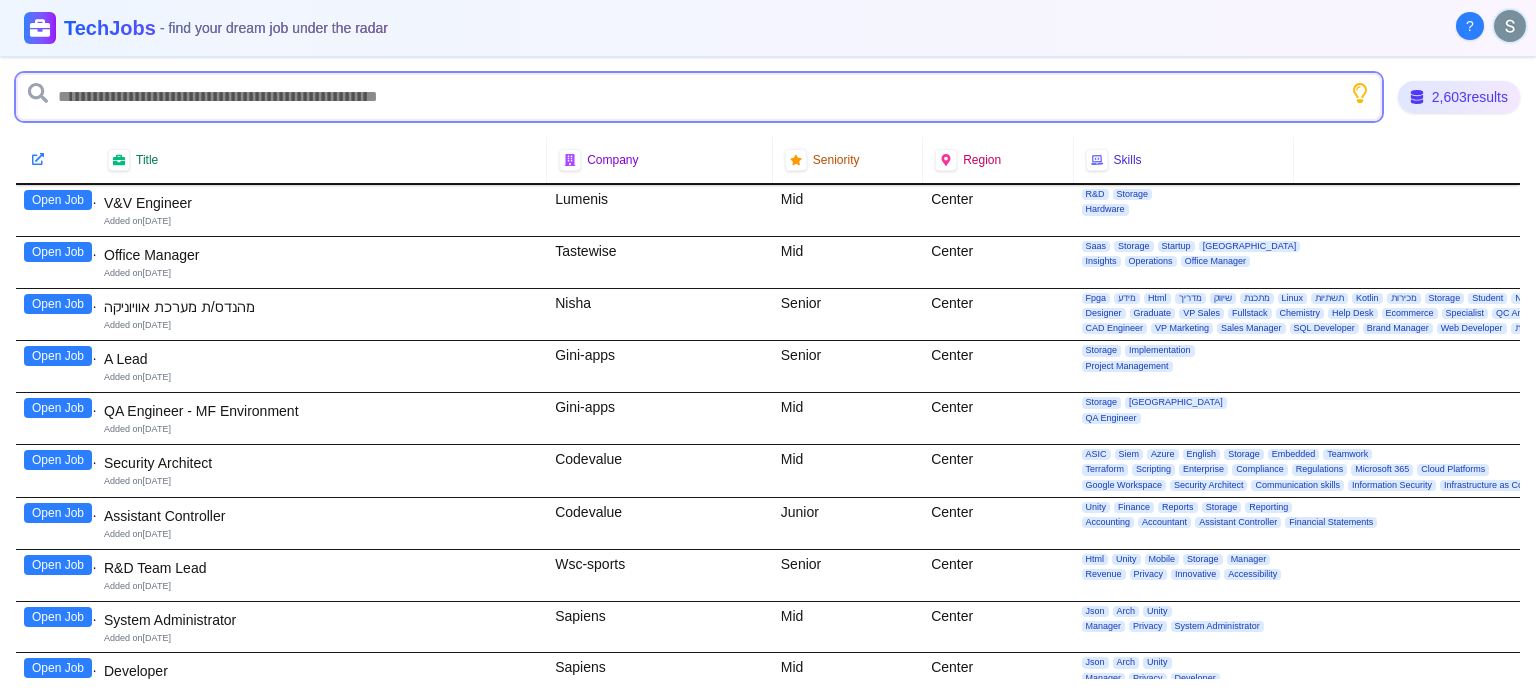 click at bounding box center (699, 97) 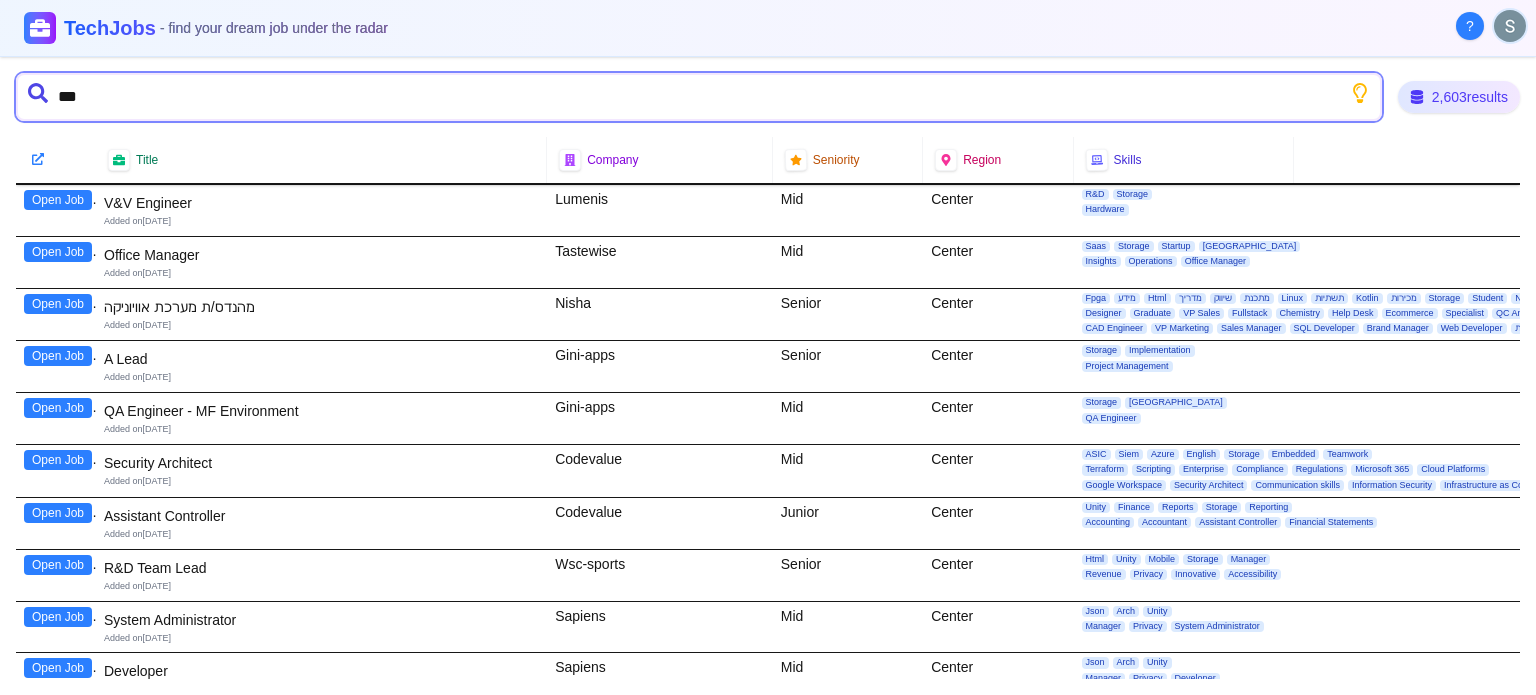 type on "****" 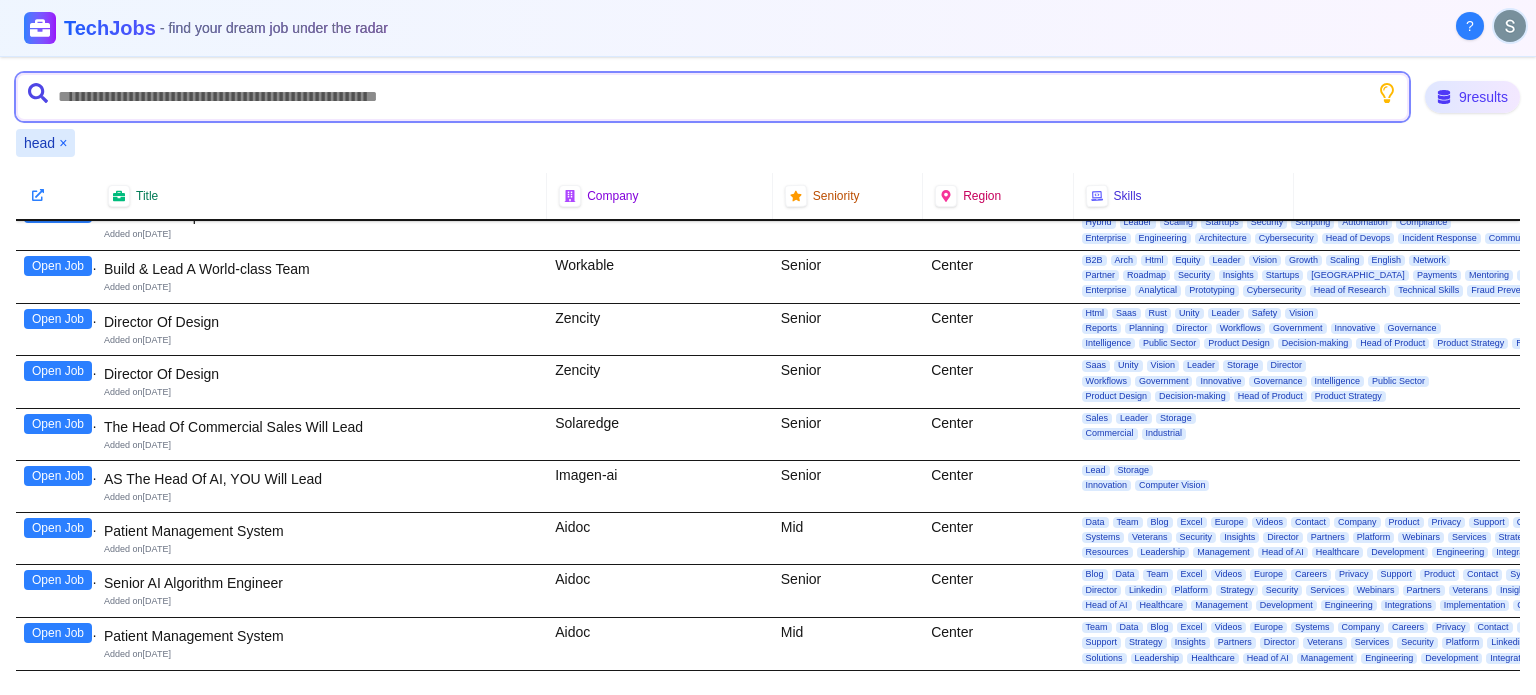 scroll, scrollTop: 58, scrollLeft: 0, axis: vertical 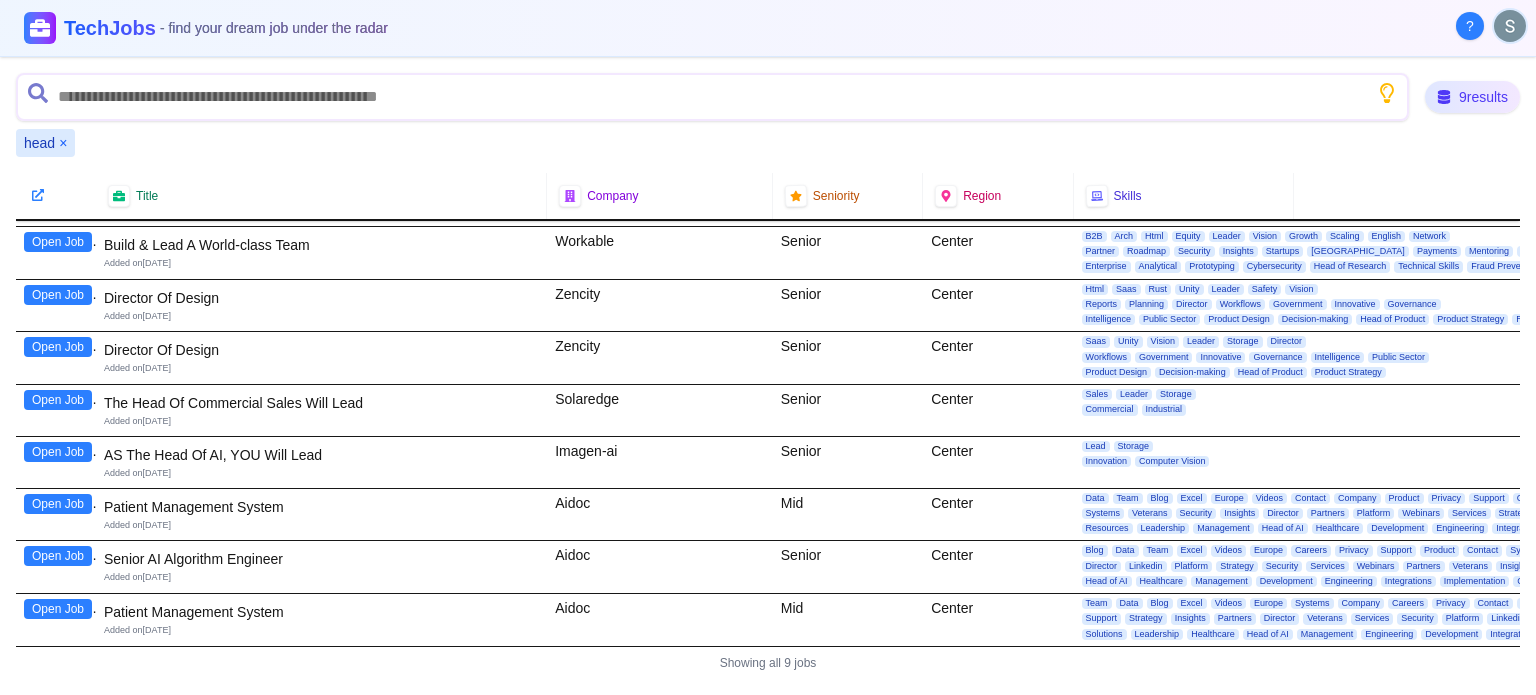 click on "×" at bounding box center (63, 143) 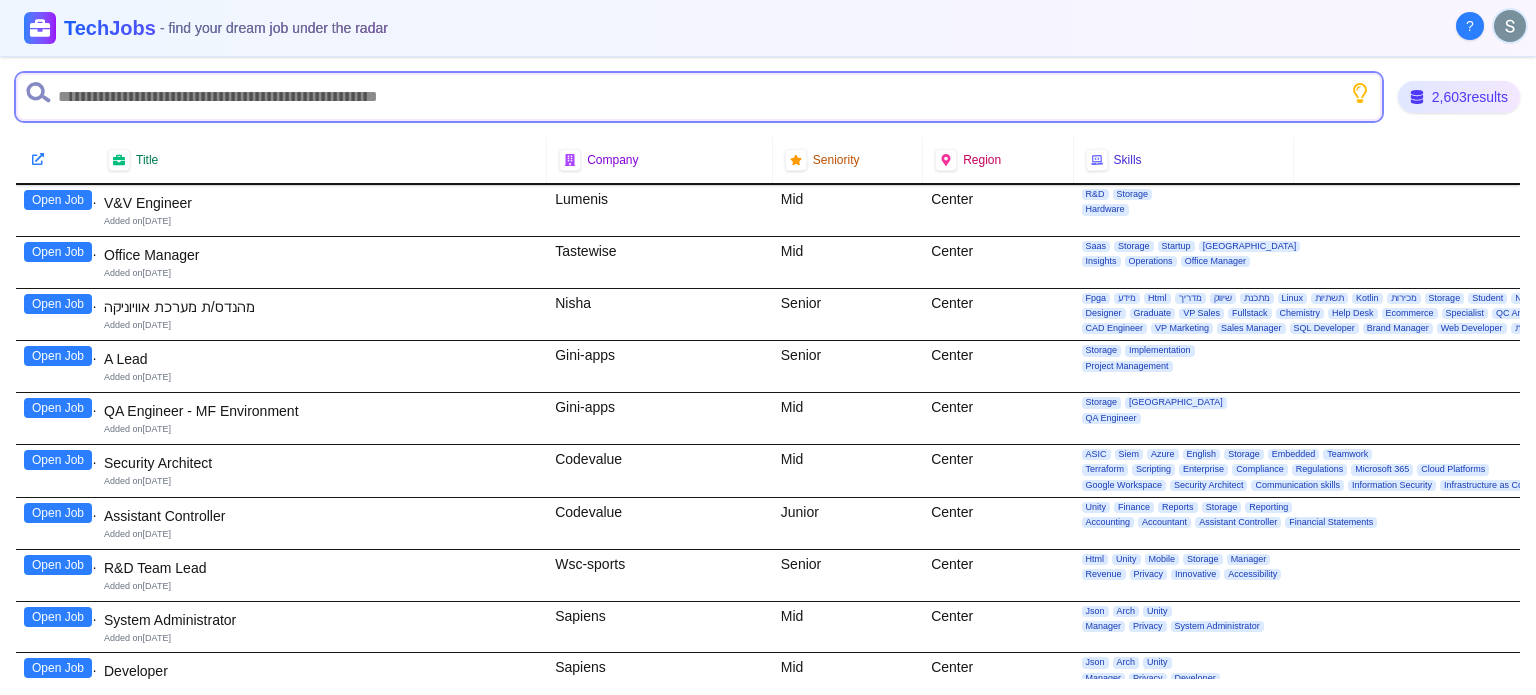 click at bounding box center (699, 97) 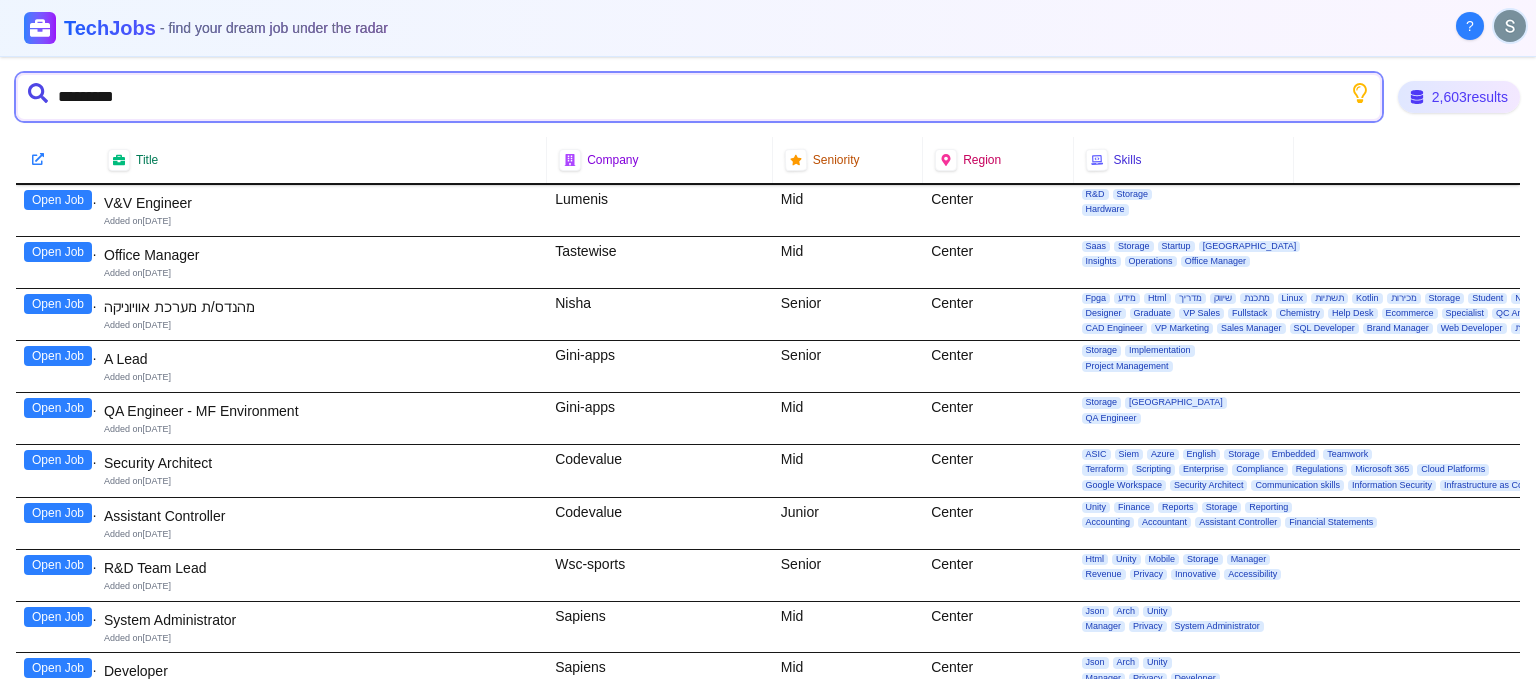 type on "**********" 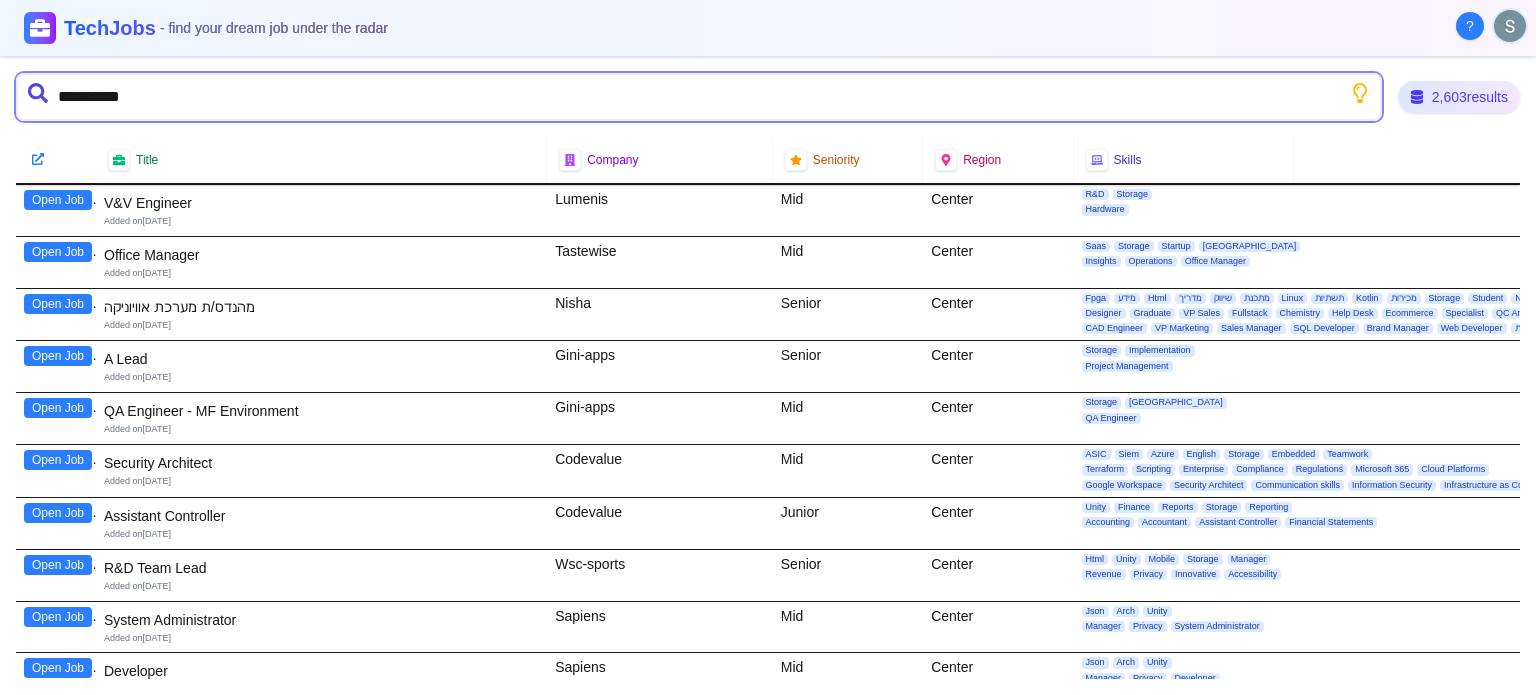 type 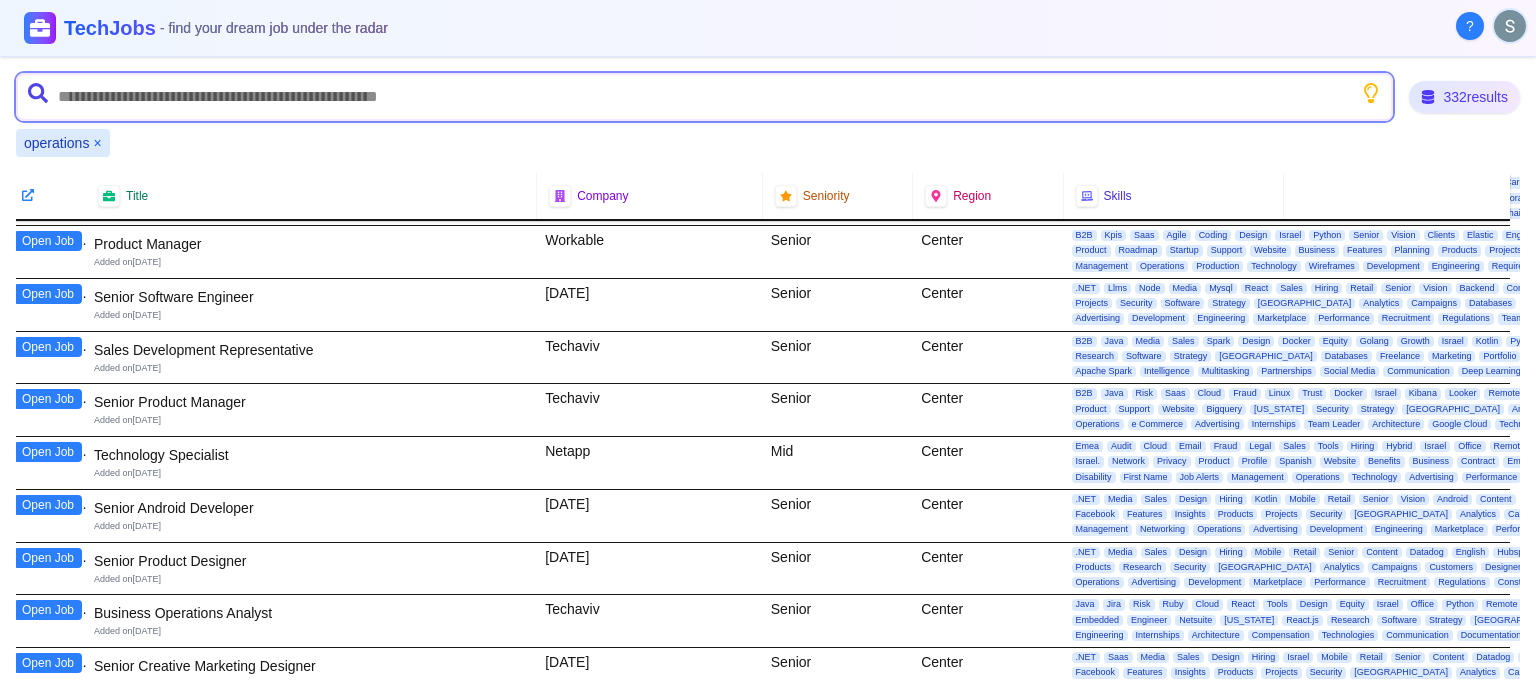 scroll, scrollTop: 16948, scrollLeft: 16, axis: both 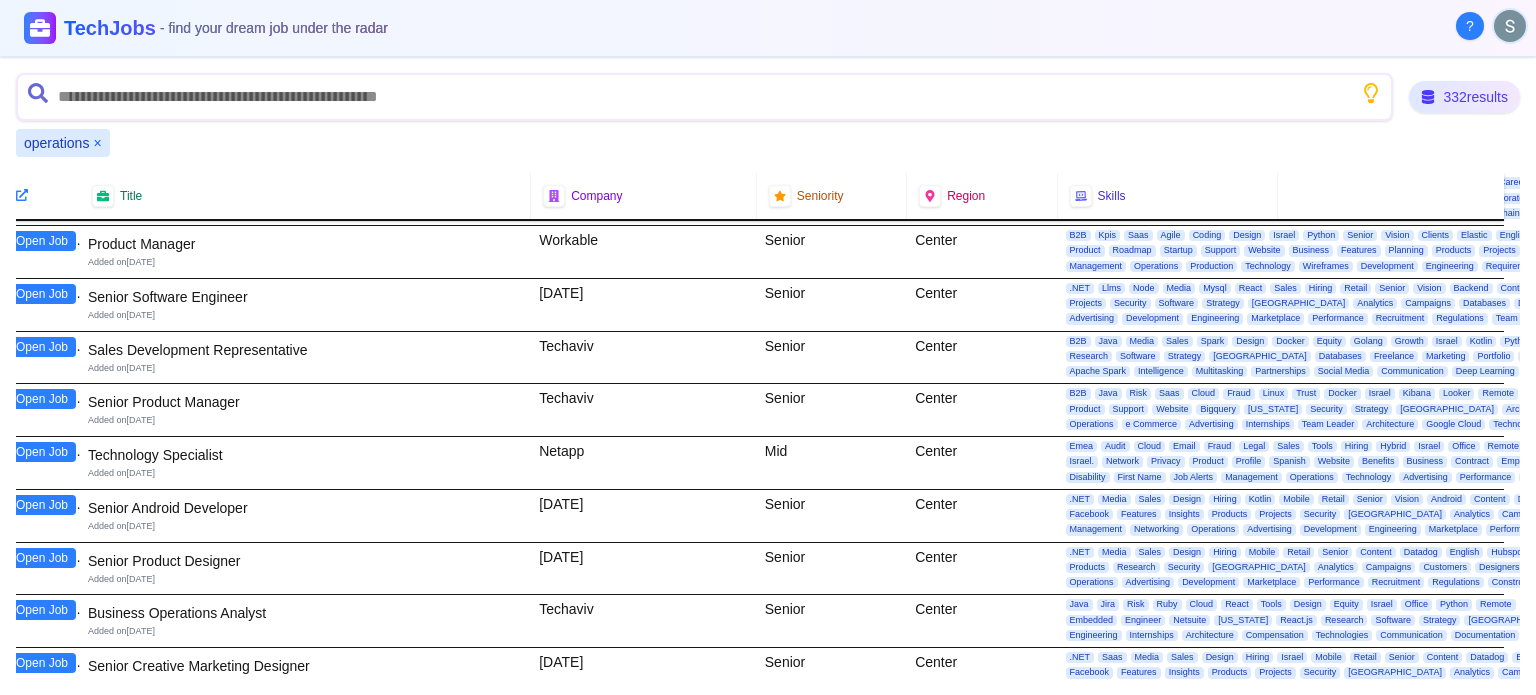 click on "×" at bounding box center (97, 143) 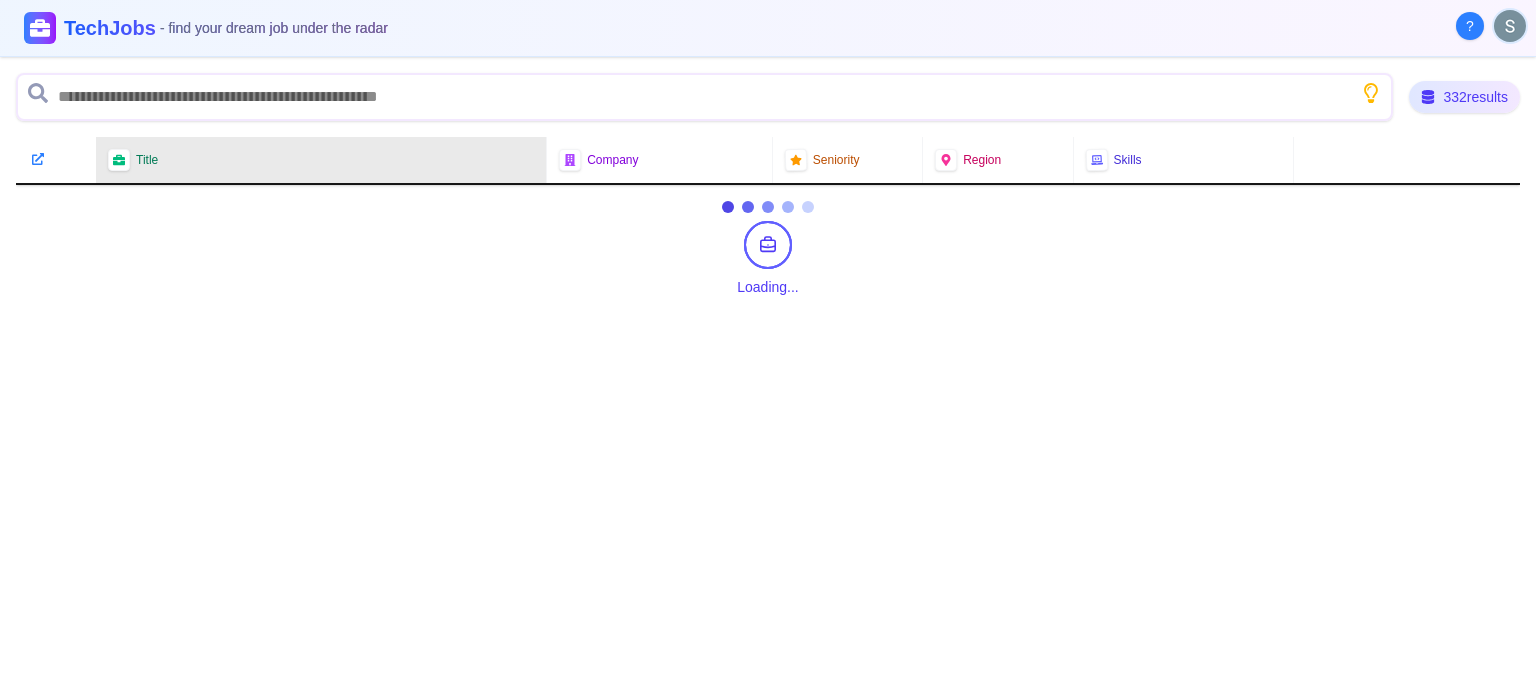 scroll, scrollTop: 0, scrollLeft: 0, axis: both 